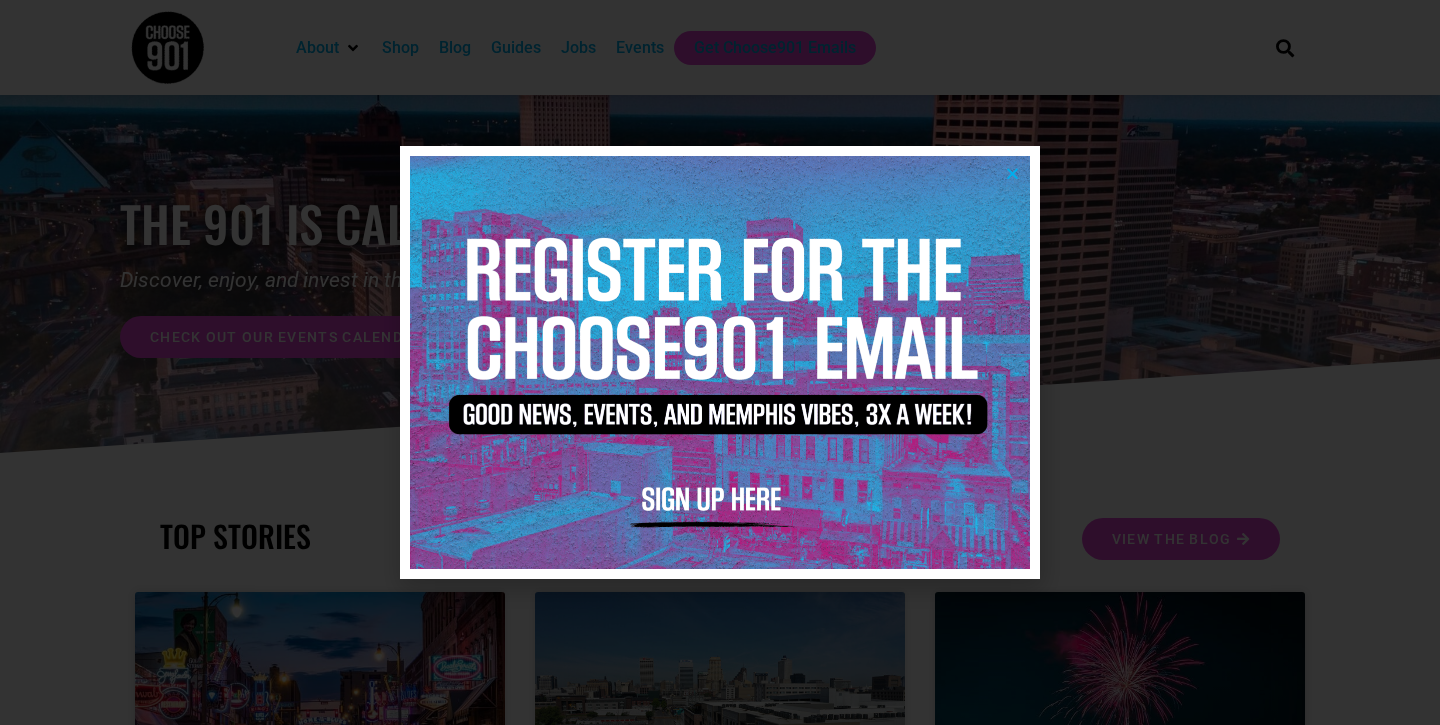 scroll, scrollTop: 730, scrollLeft: 0, axis: vertical 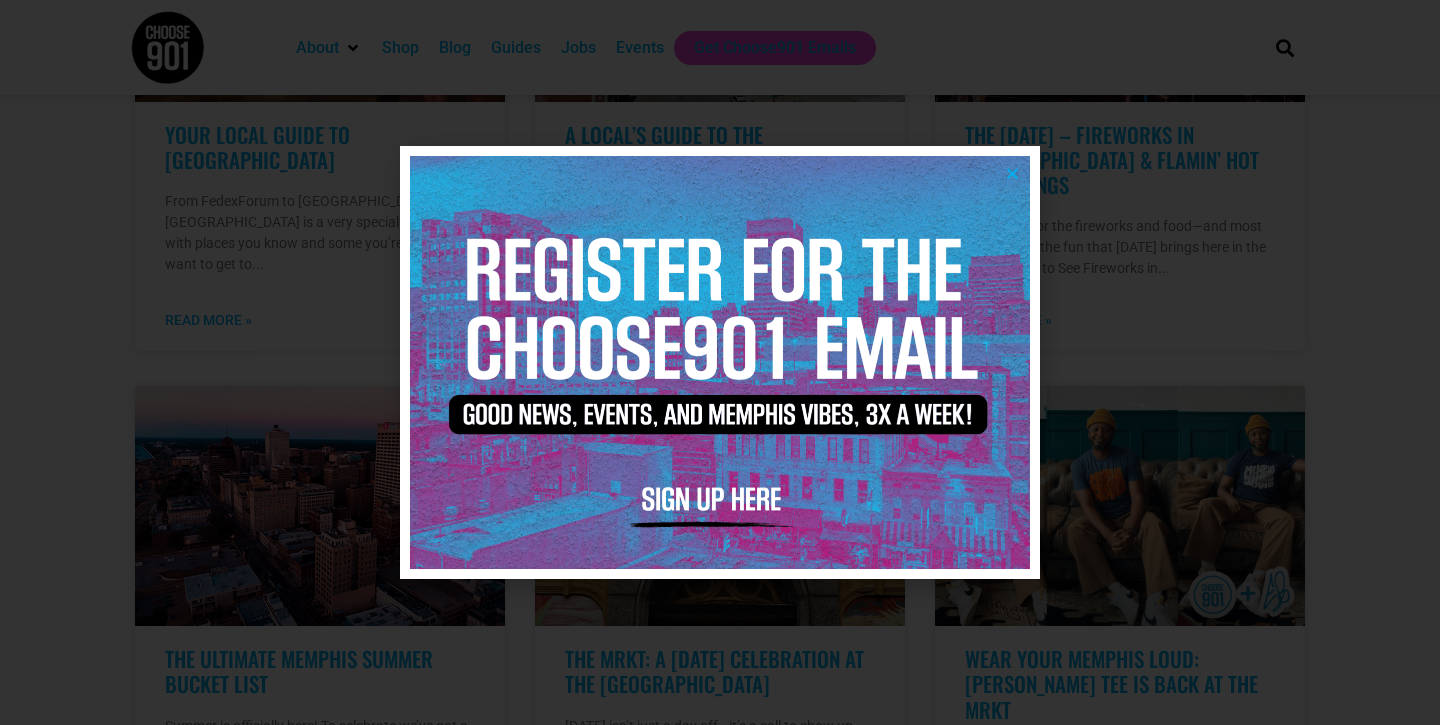 click at bounding box center [1012, 173] 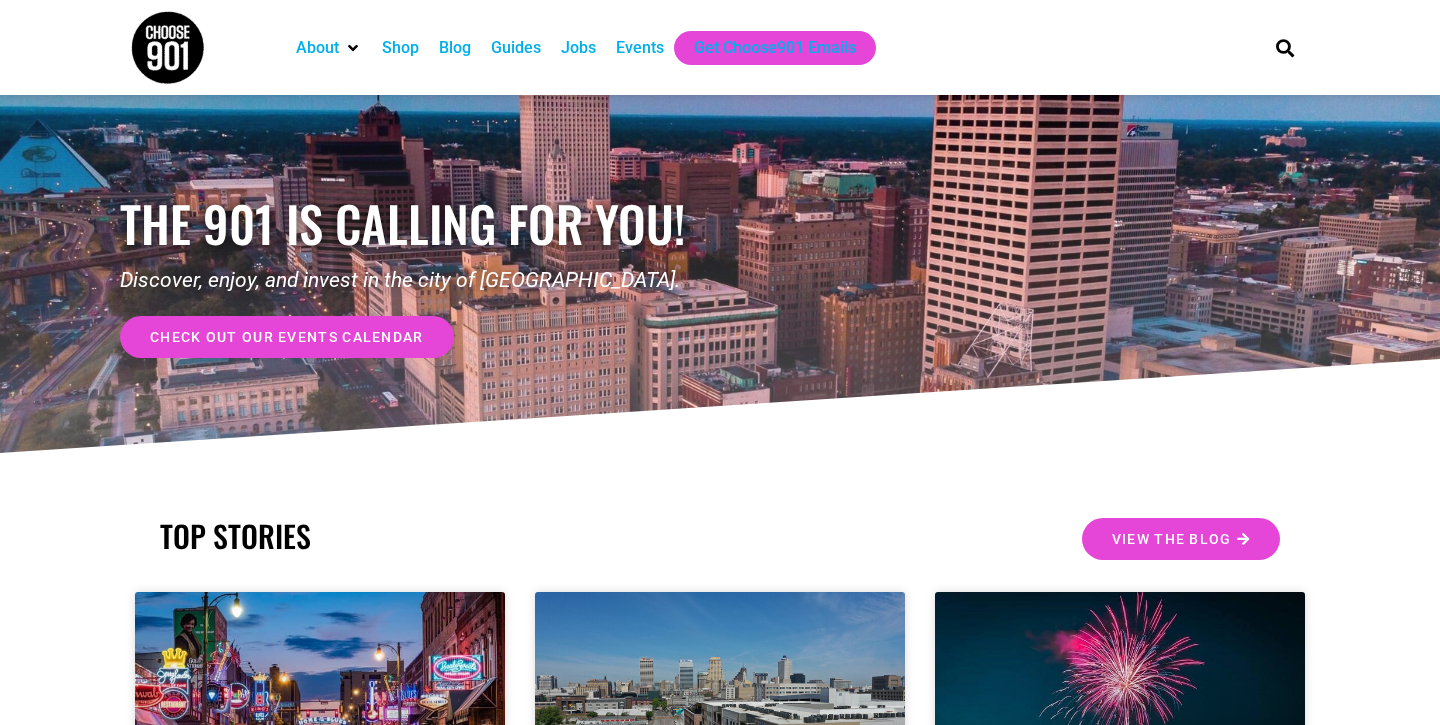 scroll, scrollTop: 0, scrollLeft: 0, axis: both 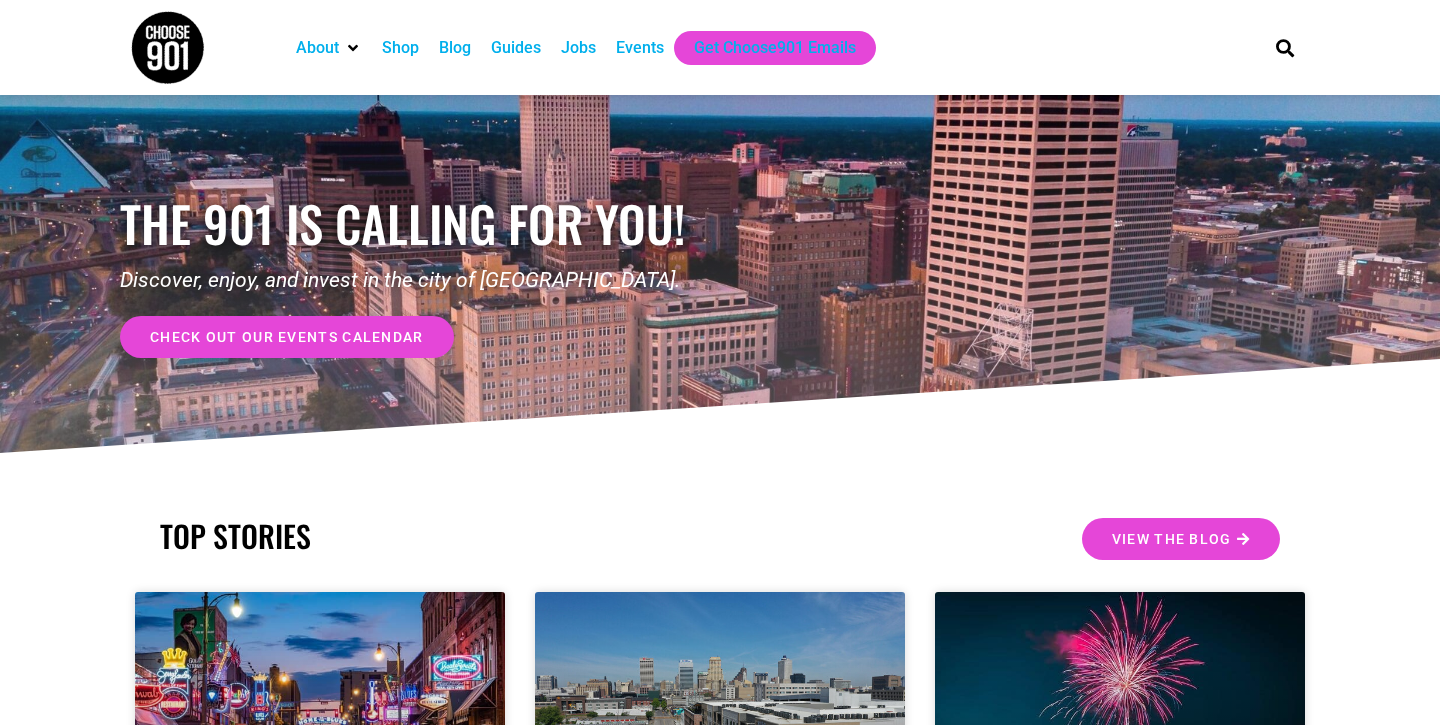 click on "Jobs" at bounding box center (578, 48) 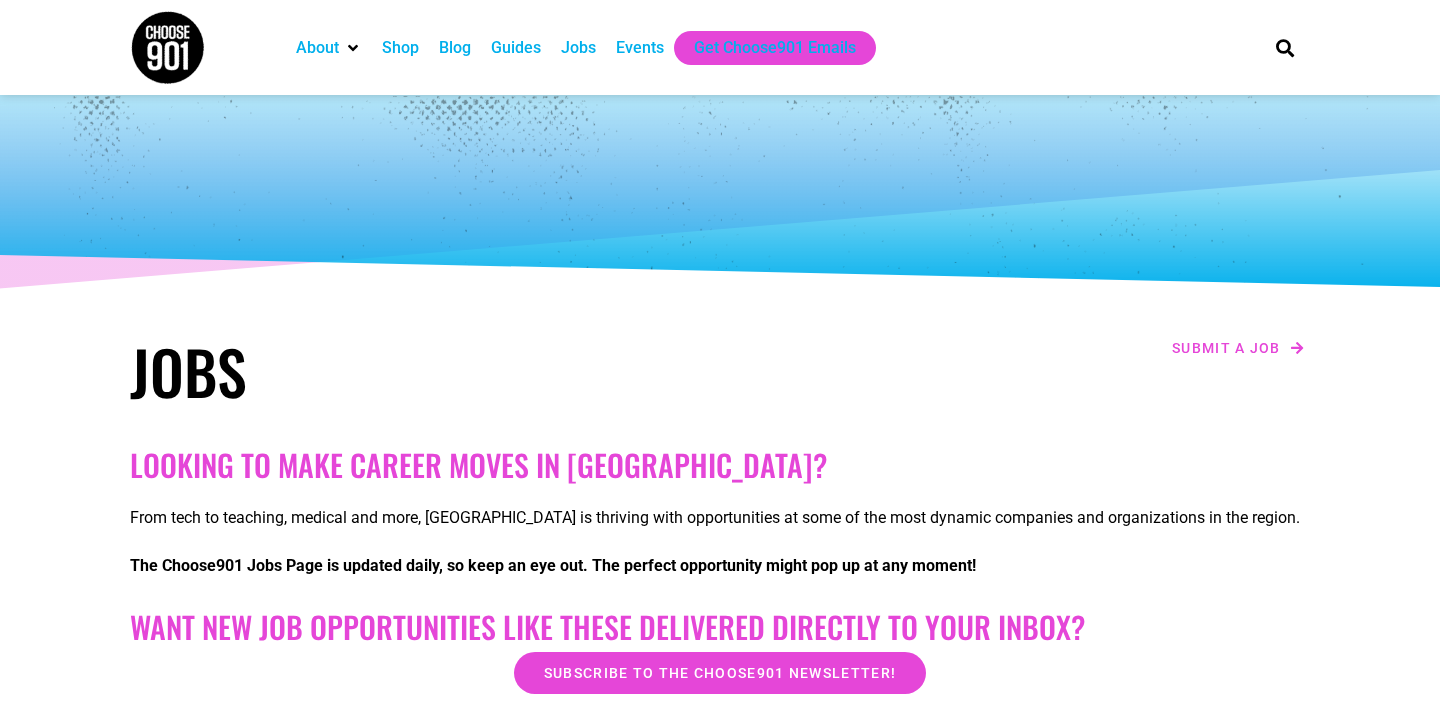 scroll, scrollTop: 0, scrollLeft: 0, axis: both 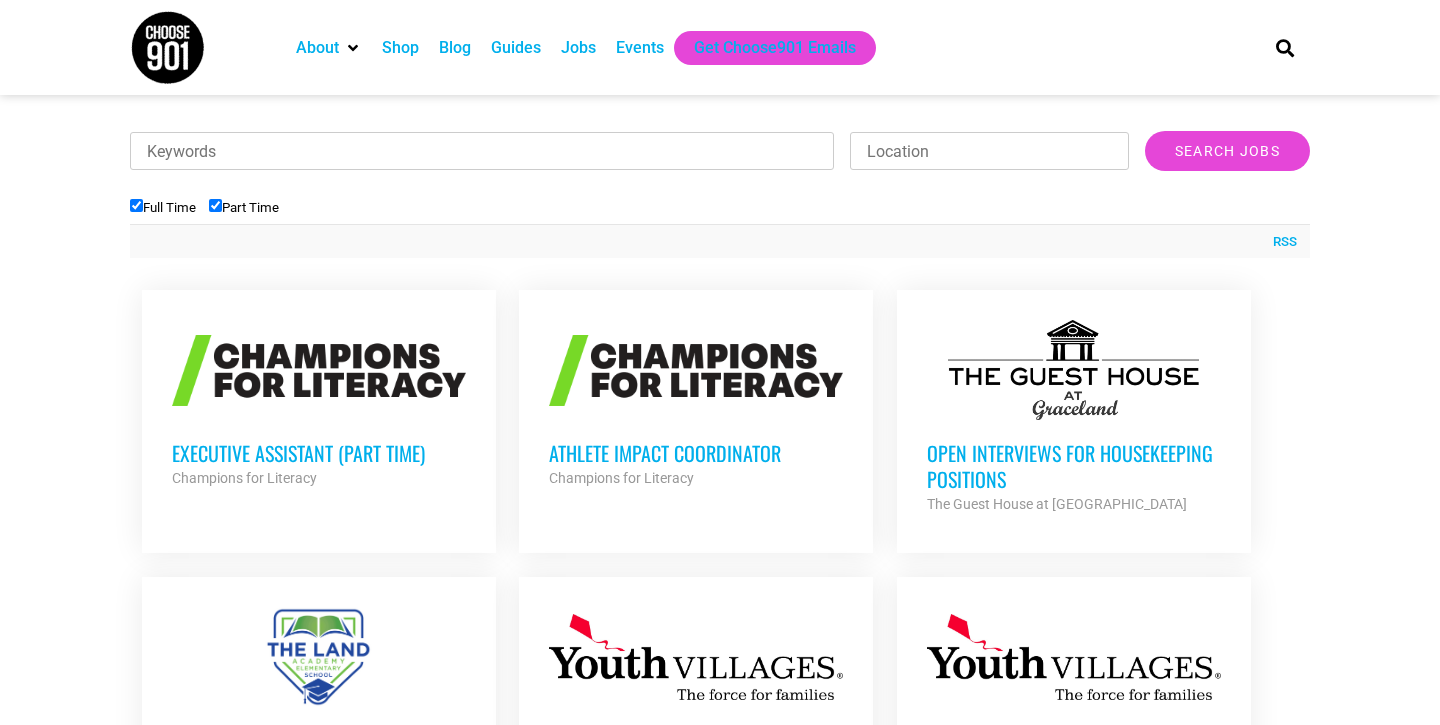 click at bounding box center [319, 370] 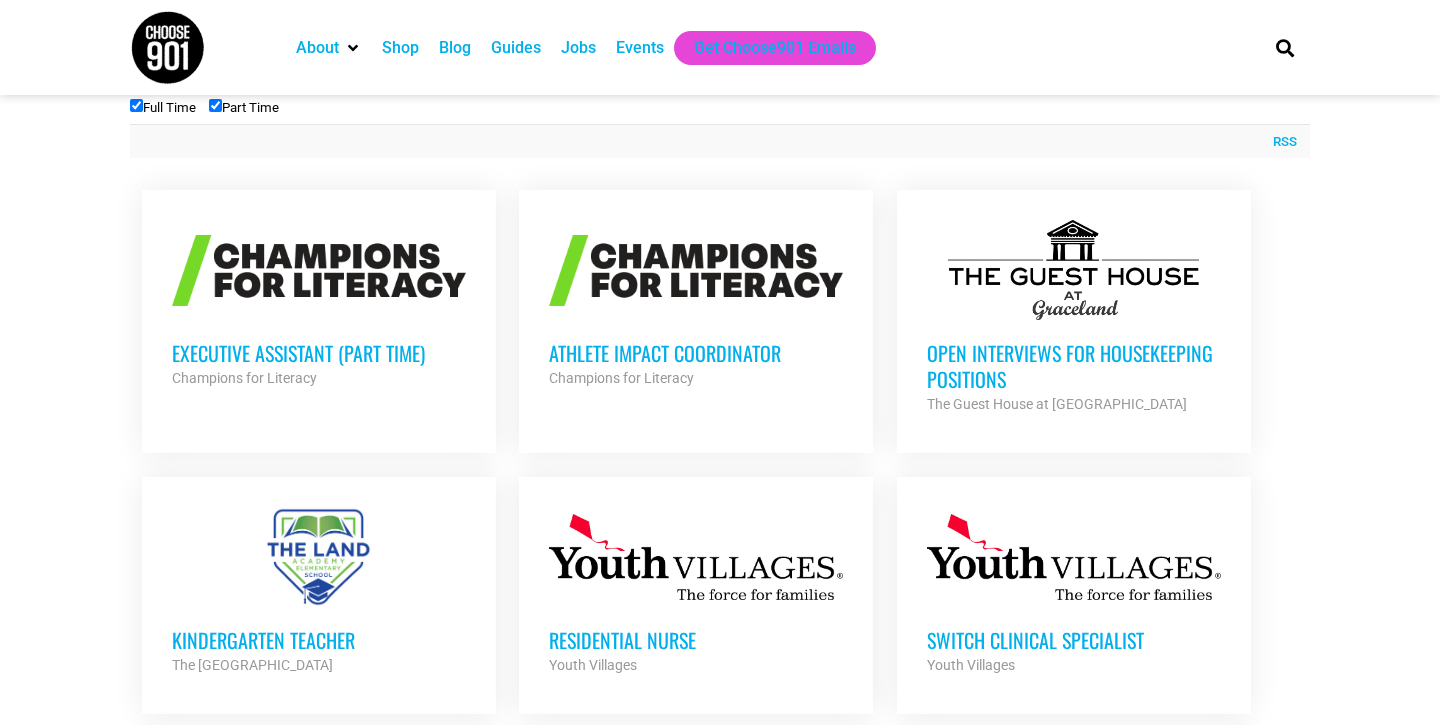 scroll, scrollTop: 725, scrollLeft: 0, axis: vertical 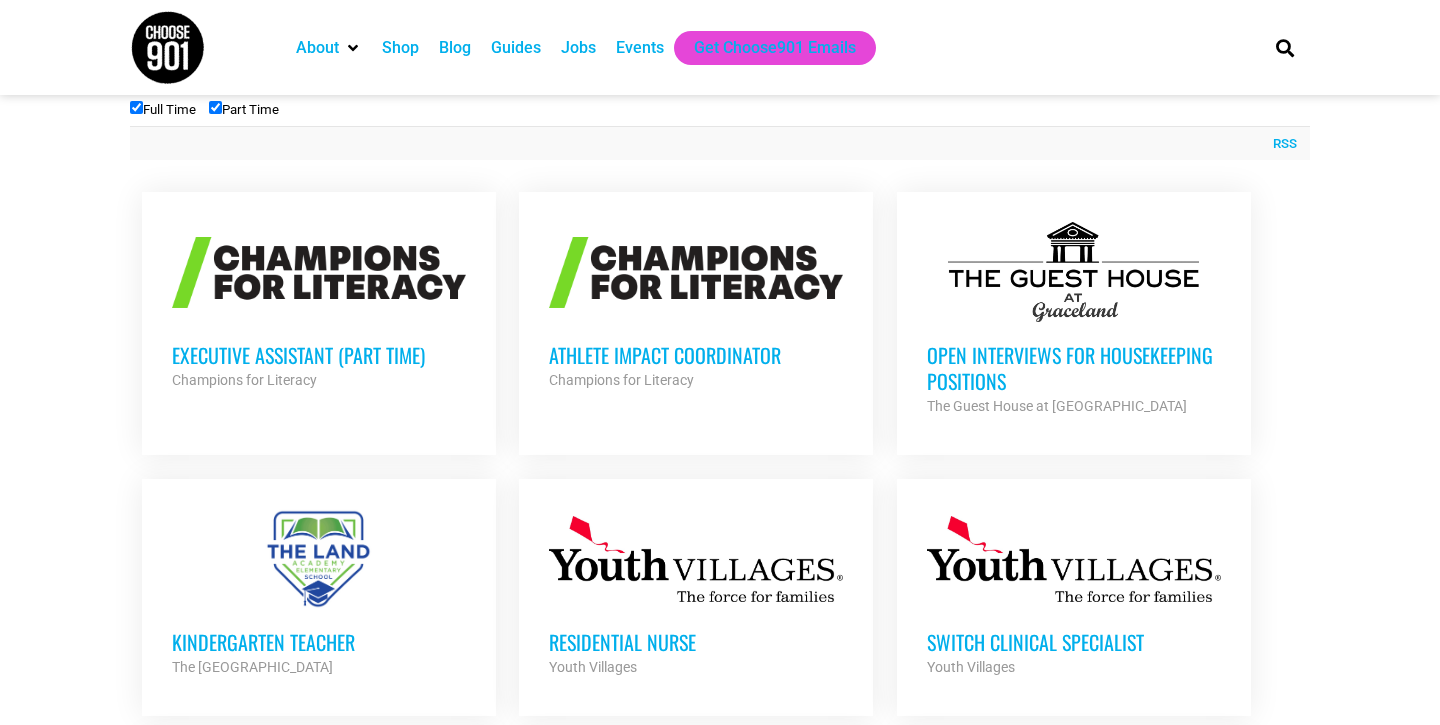 click at bounding box center [696, 272] 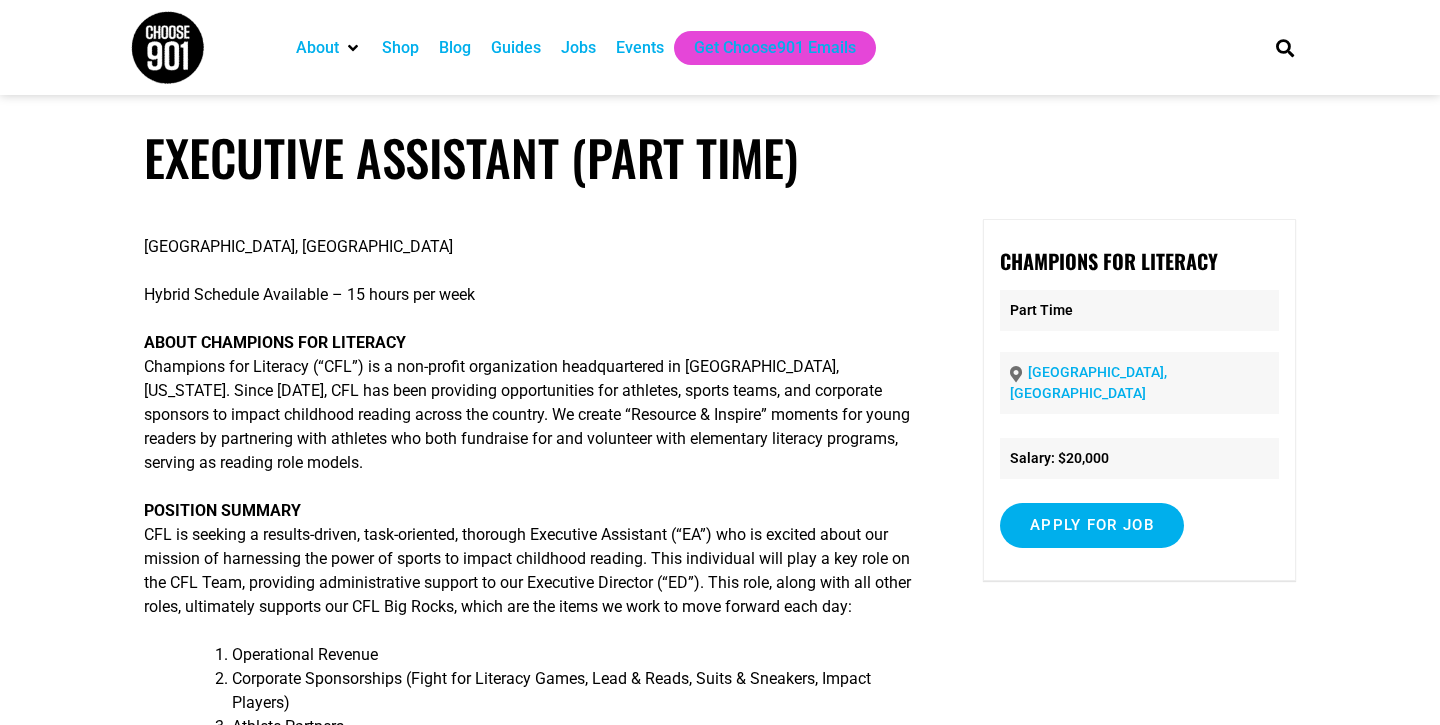scroll, scrollTop: 0, scrollLeft: 0, axis: both 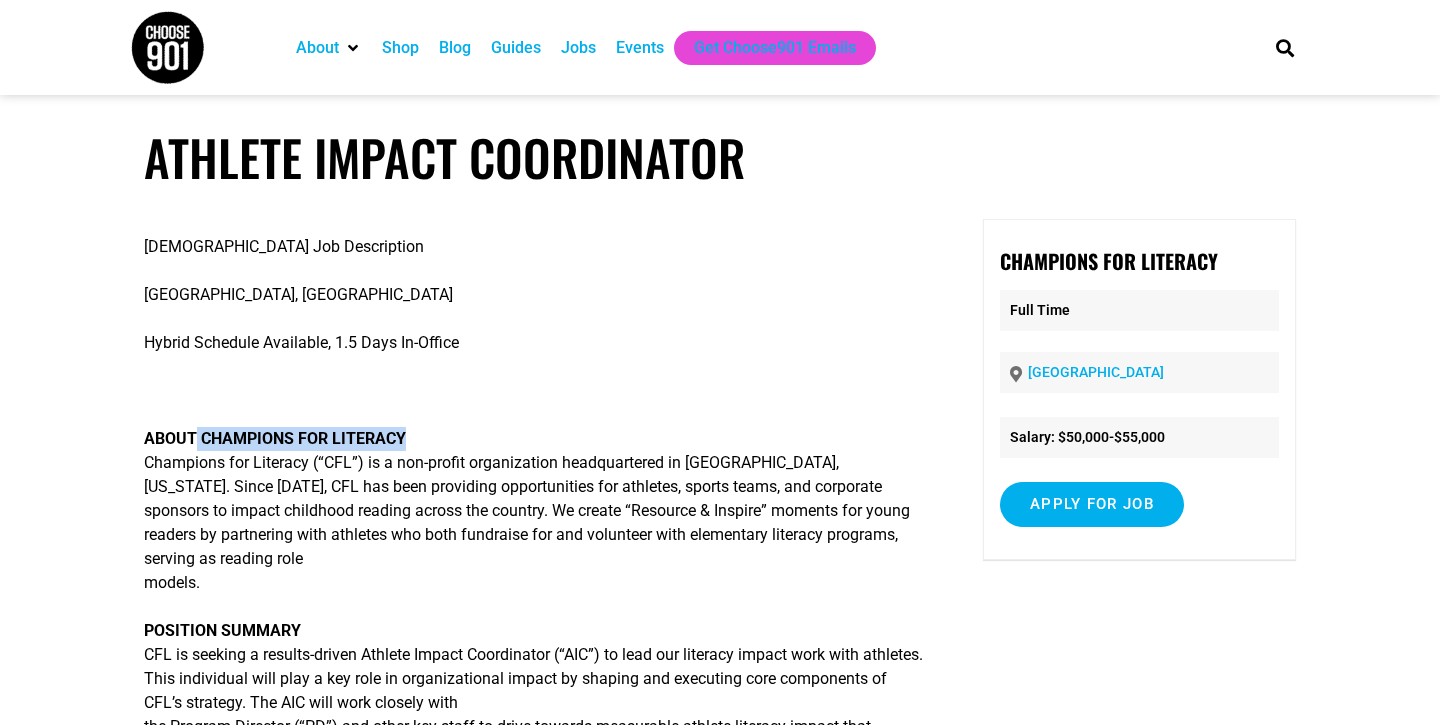 drag, startPoint x: 202, startPoint y: 437, endPoint x: 423, endPoint y: 442, distance: 221.05655 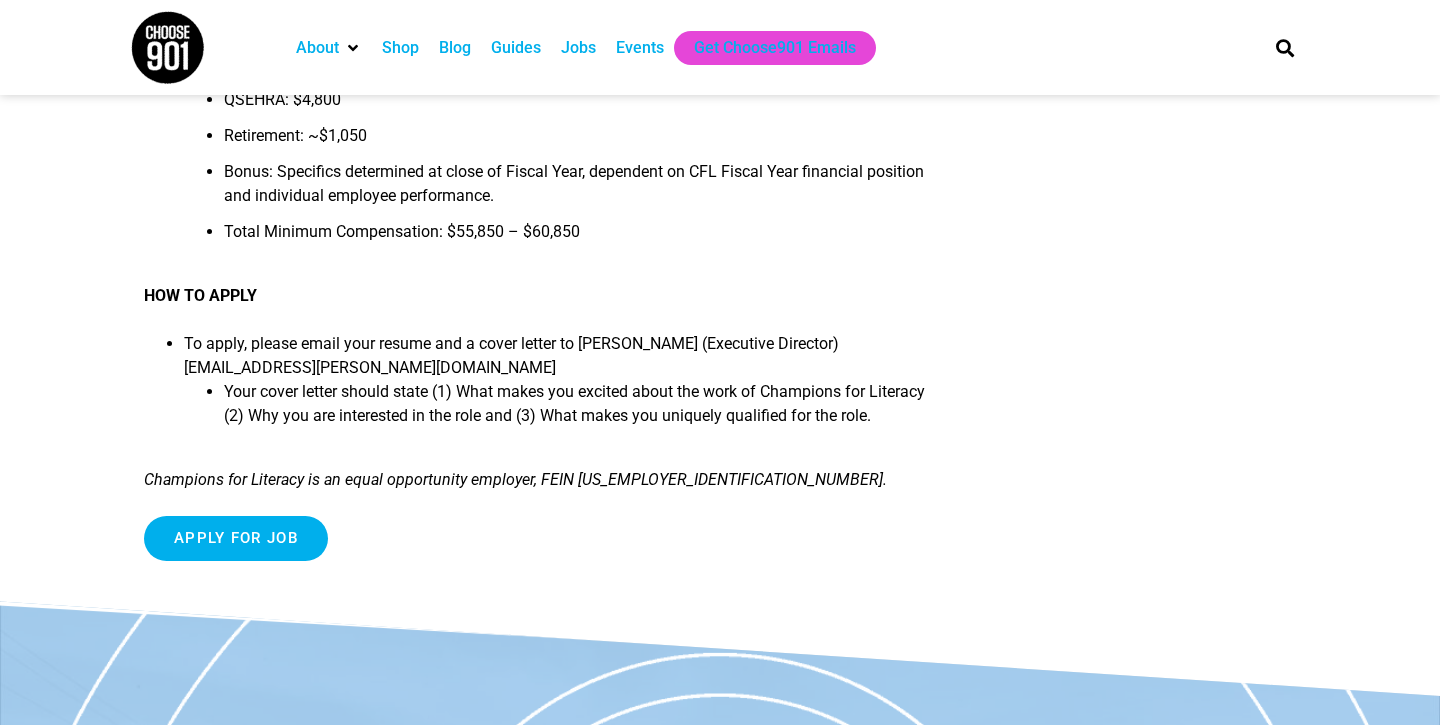 scroll, scrollTop: 4637, scrollLeft: 0, axis: vertical 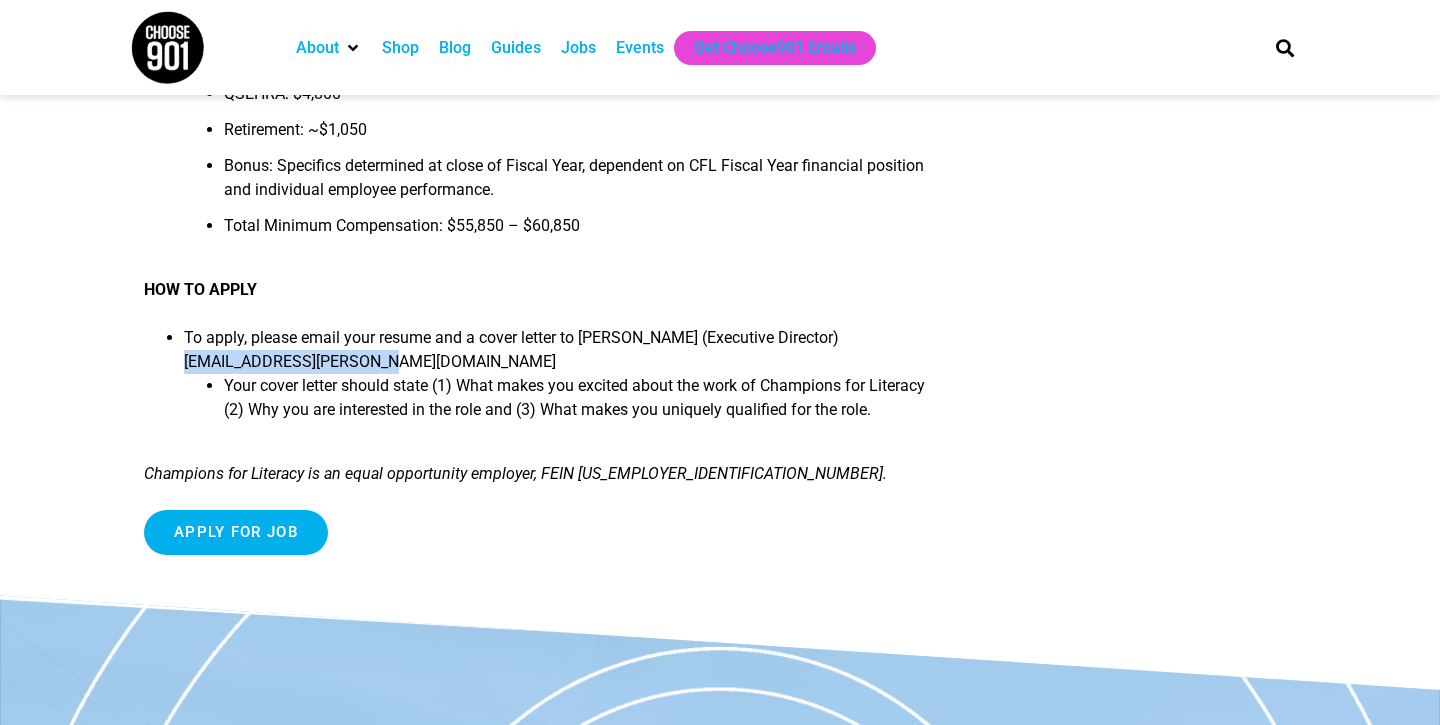 drag, startPoint x: 376, startPoint y: 411, endPoint x: 178, endPoint y: 414, distance: 198.02272 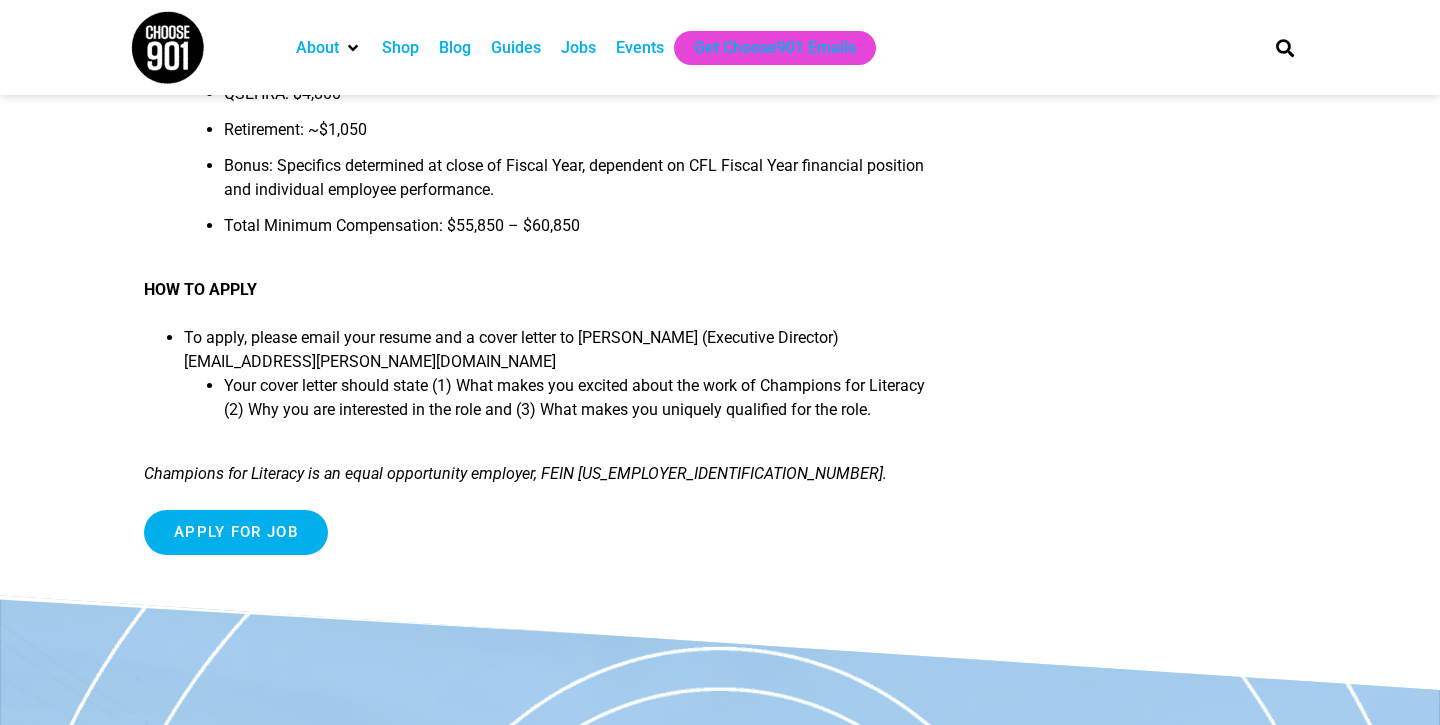 click on "Your cover letter should state (1) What makes you excited about the work of Champions for Literacy (2) Why you are interested in the role and (3) What makes you uniquely qualified for the role." at bounding box center [574, 404] 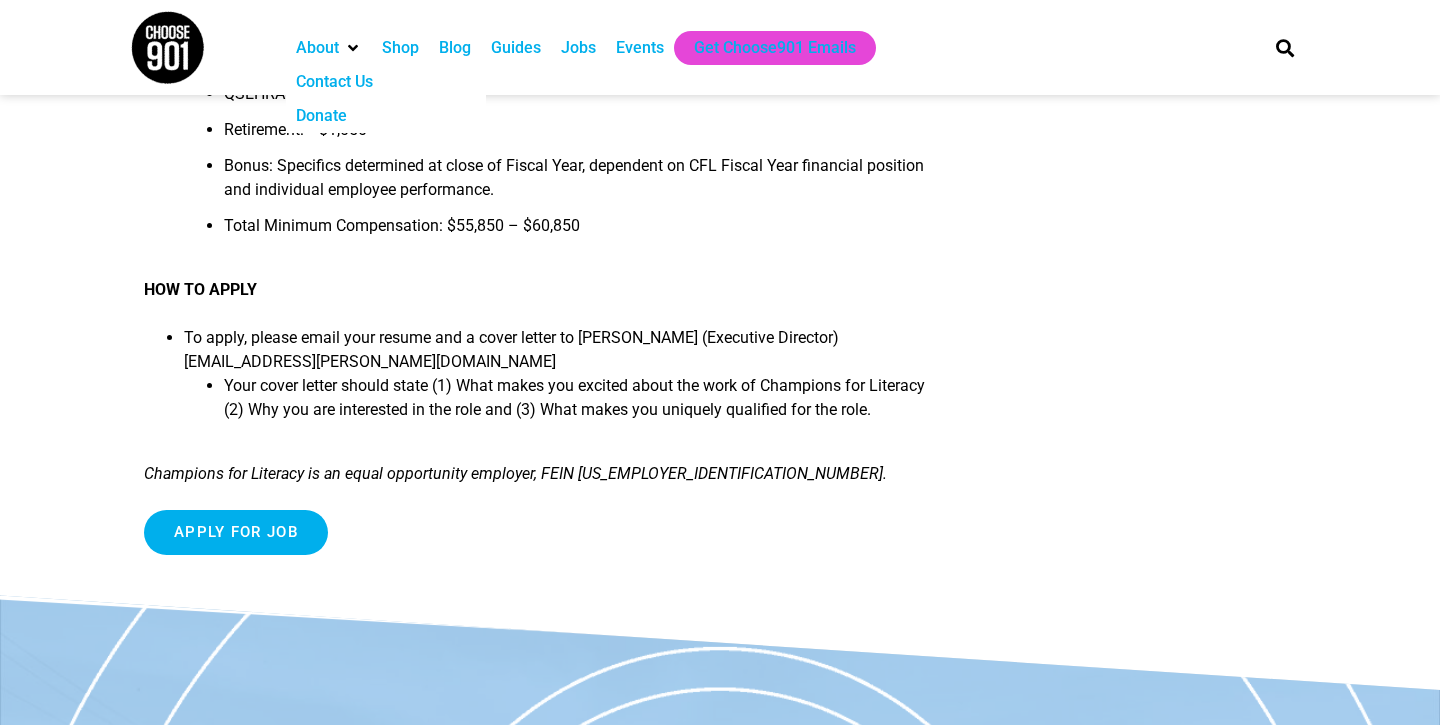 scroll, scrollTop: 3642, scrollLeft: 0, axis: vertical 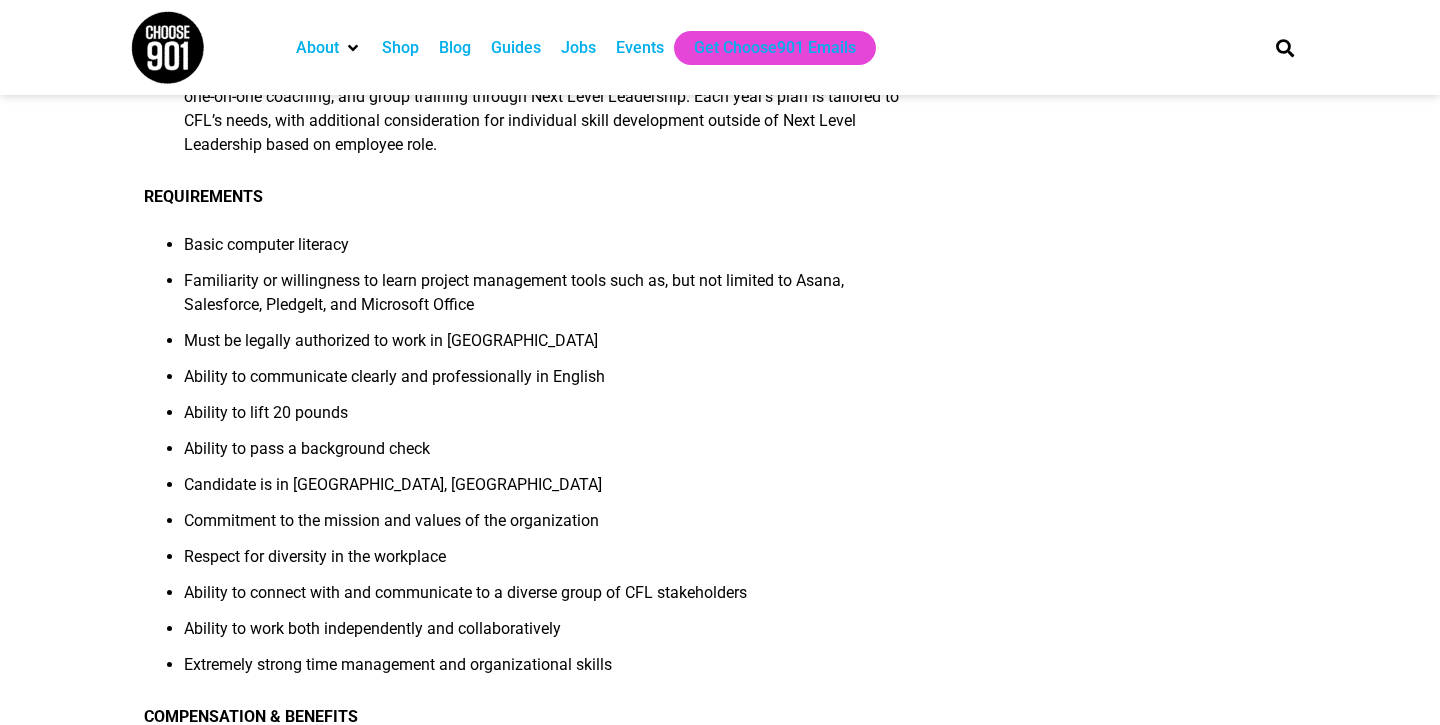 click at bounding box center (167, 47) 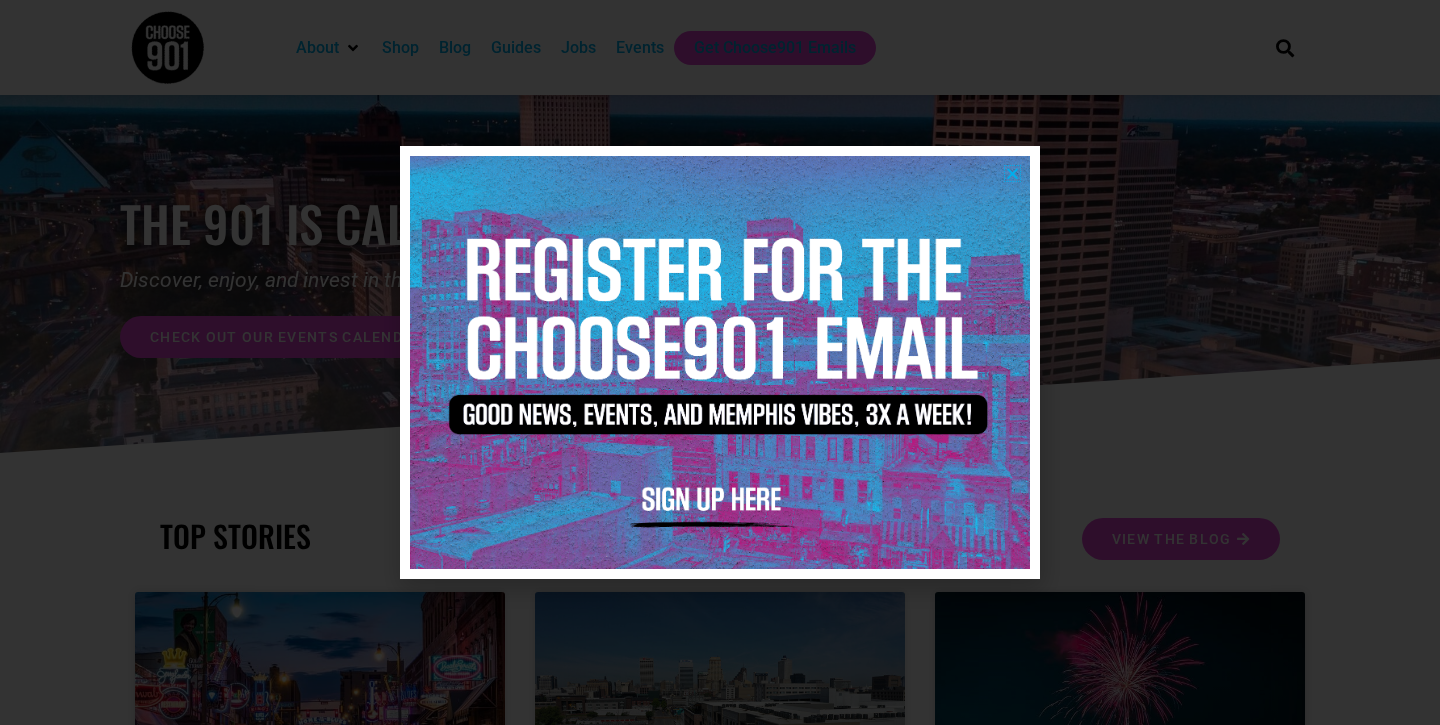 scroll, scrollTop: 0, scrollLeft: 0, axis: both 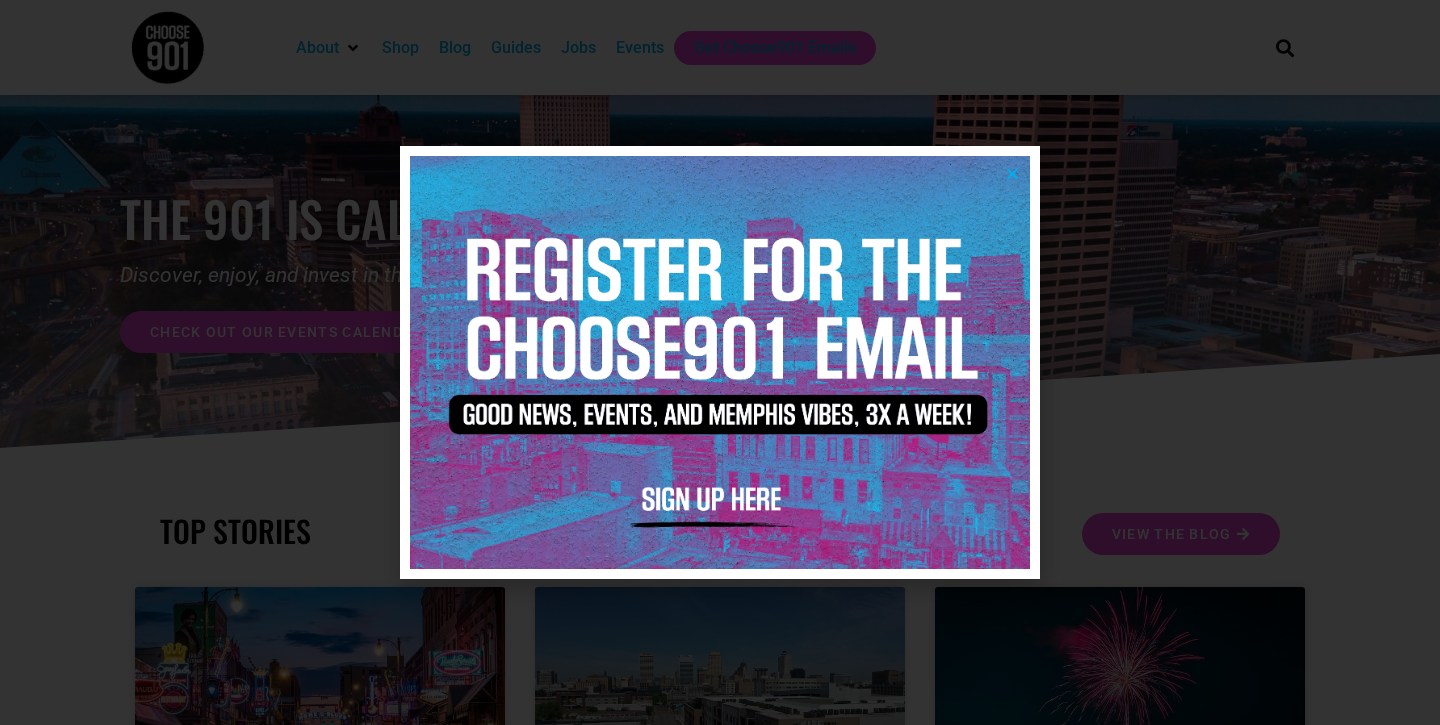 click at bounding box center (1012, 173) 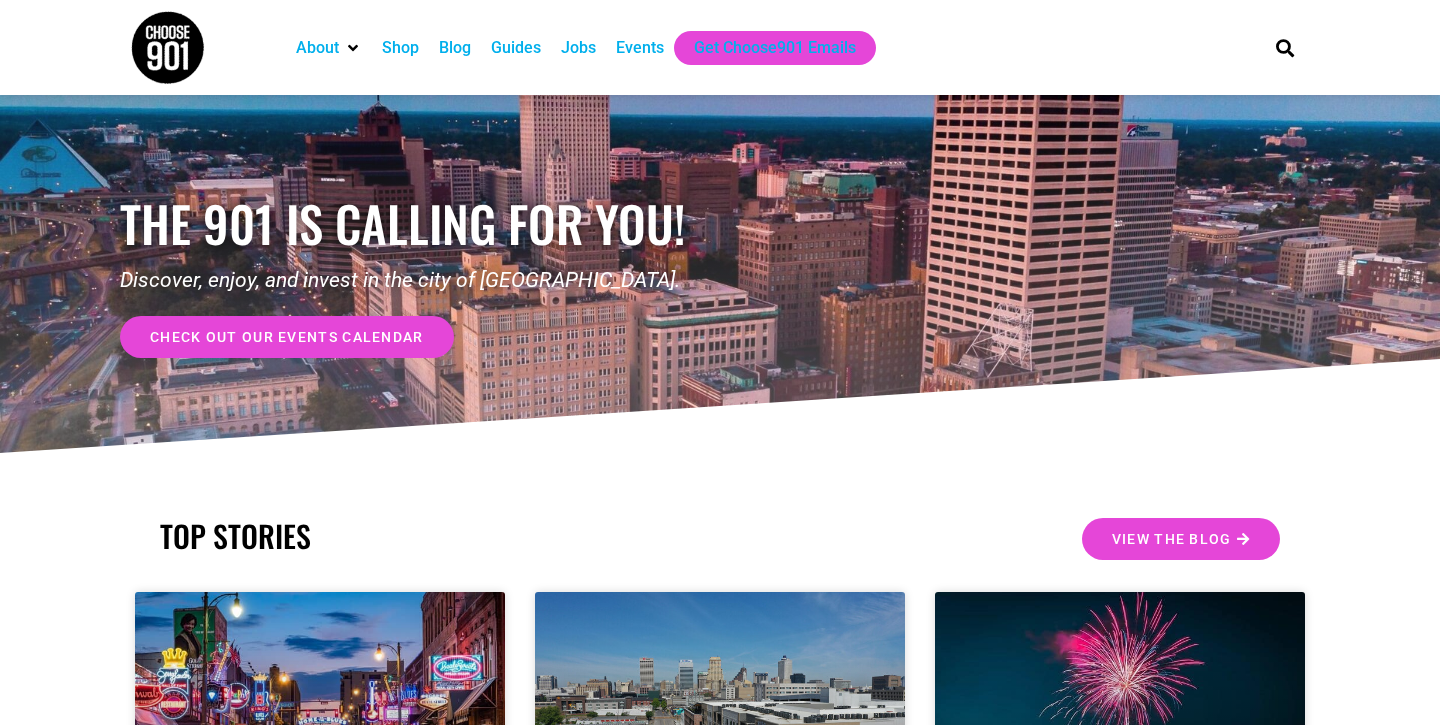 scroll, scrollTop: 0, scrollLeft: 0, axis: both 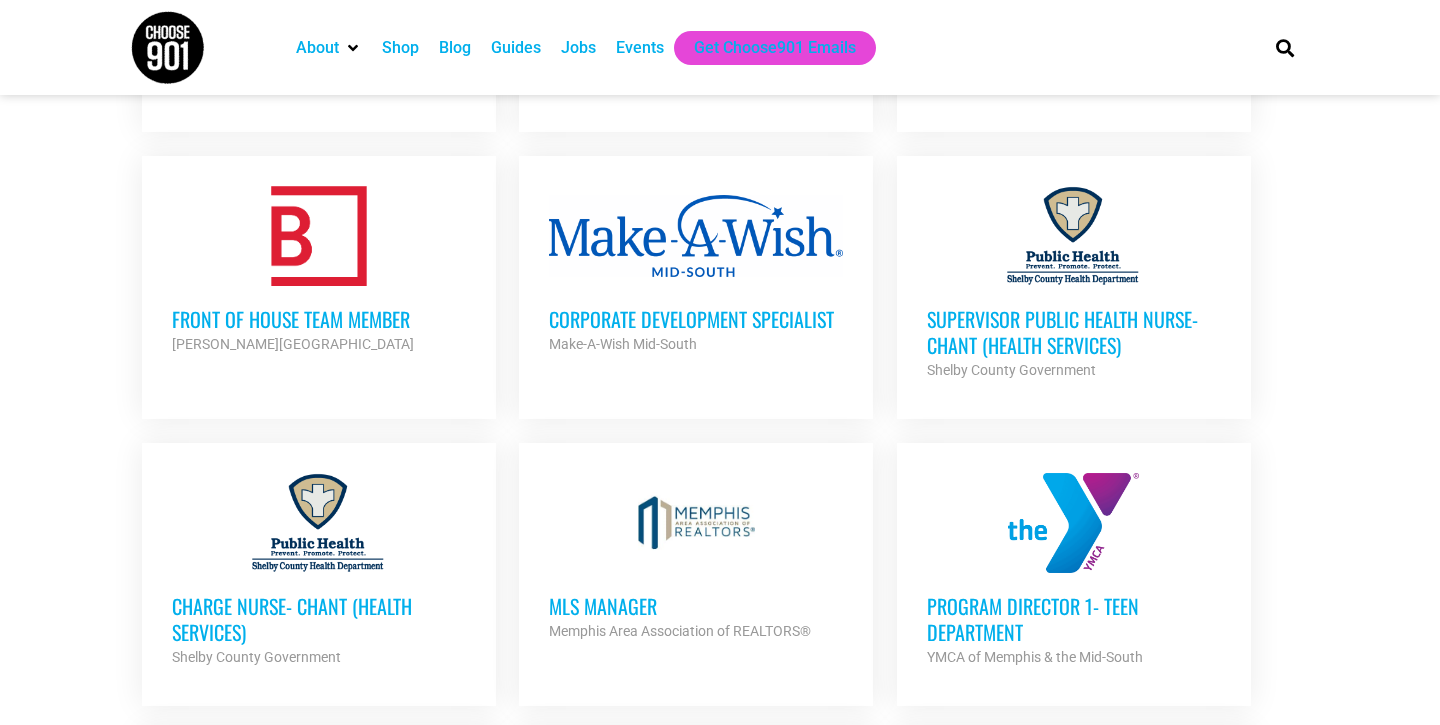 click on "Corporate Development Specialist" at bounding box center (696, 319) 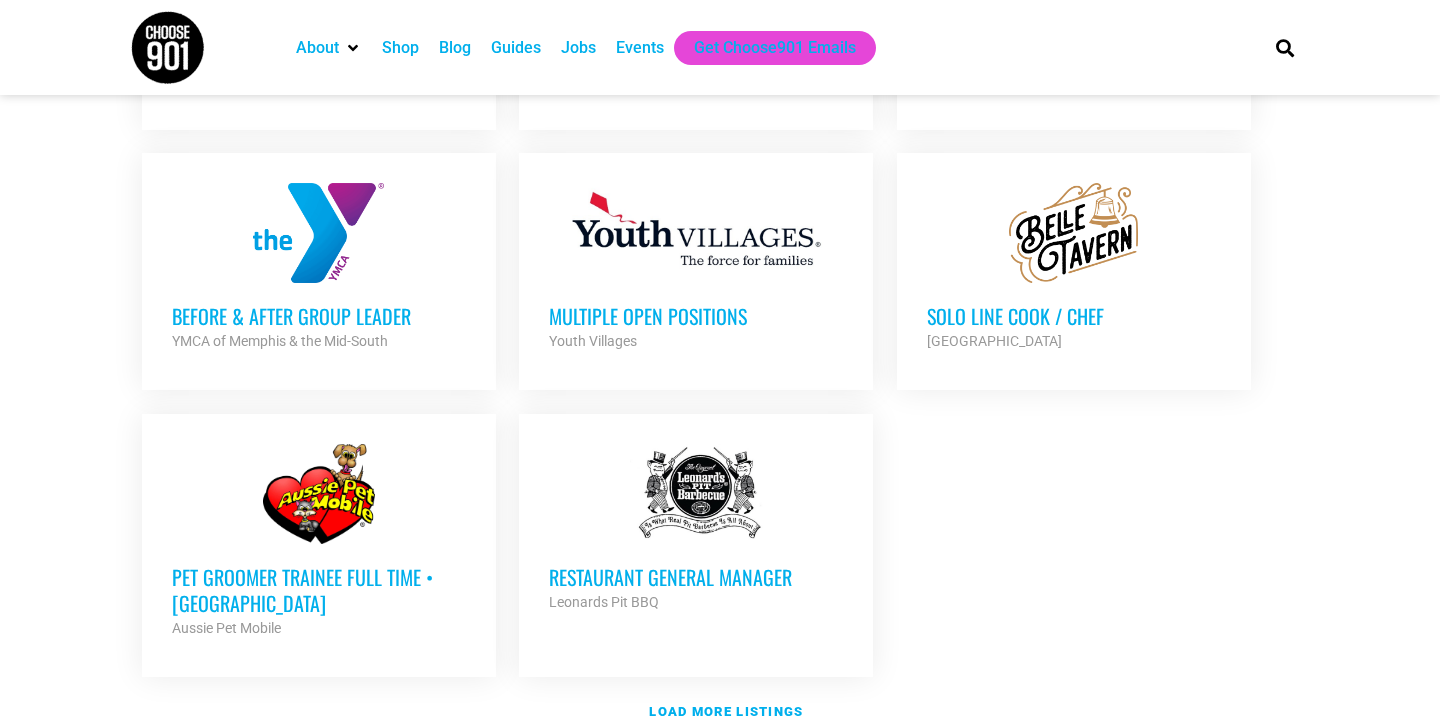 scroll, scrollTop: 2244, scrollLeft: 0, axis: vertical 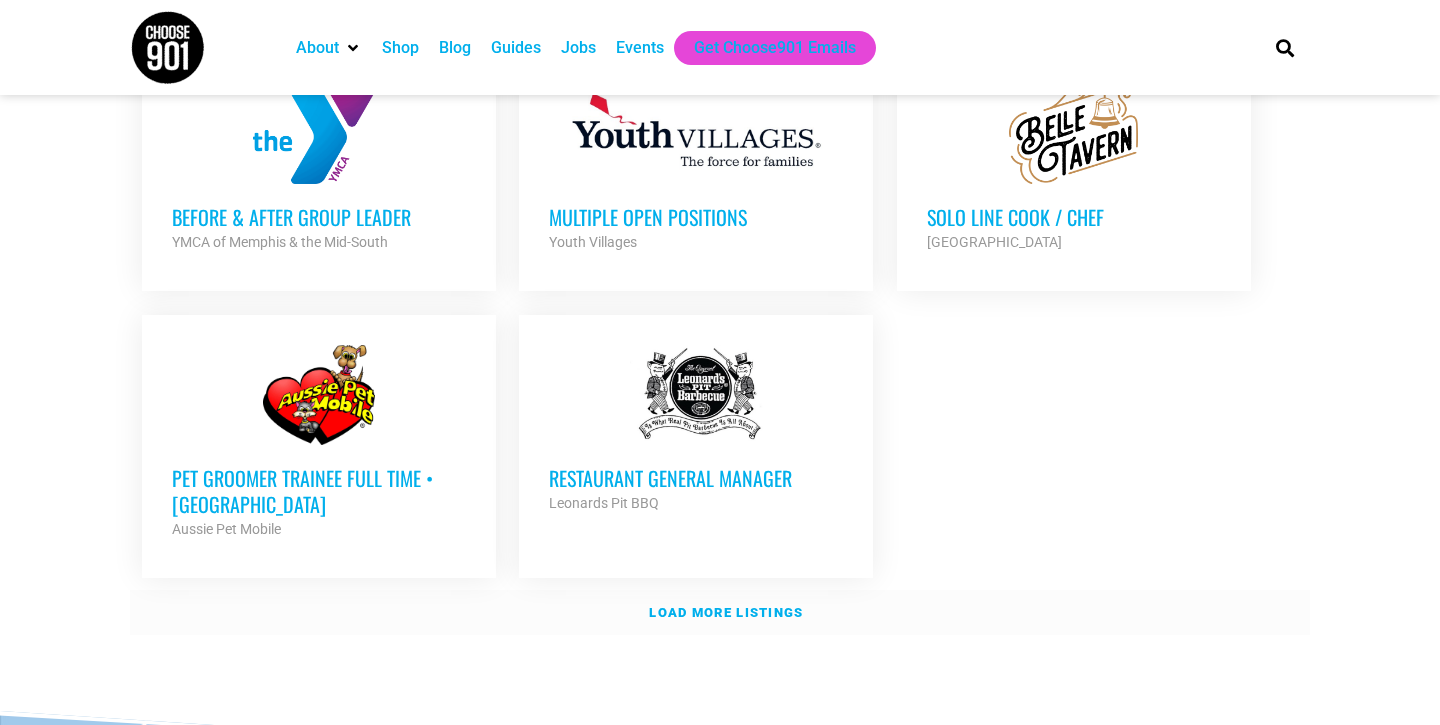 click on "Load more listings" at bounding box center [726, 612] 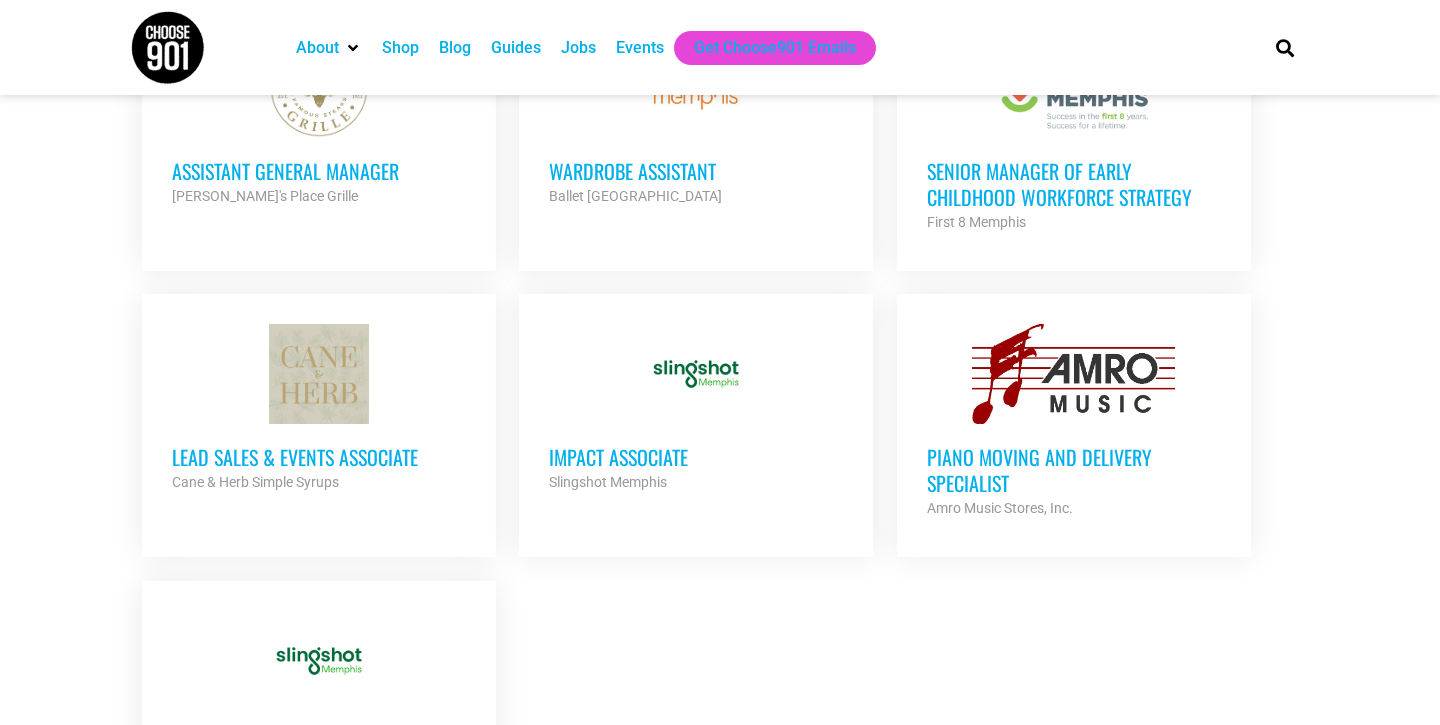 scroll, scrollTop: 4325, scrollLeft: 0, axis: vertical 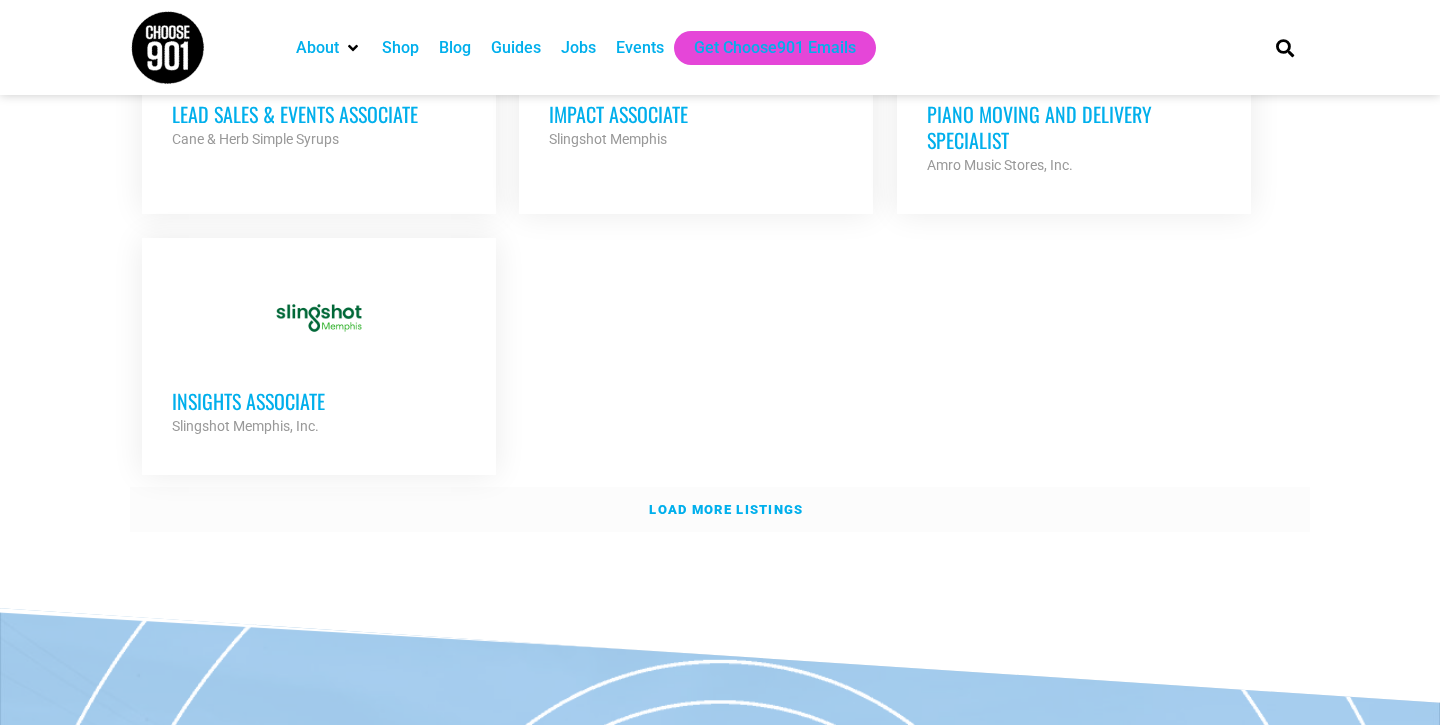 click on "Load more listings" at bounding box center [726, 509] 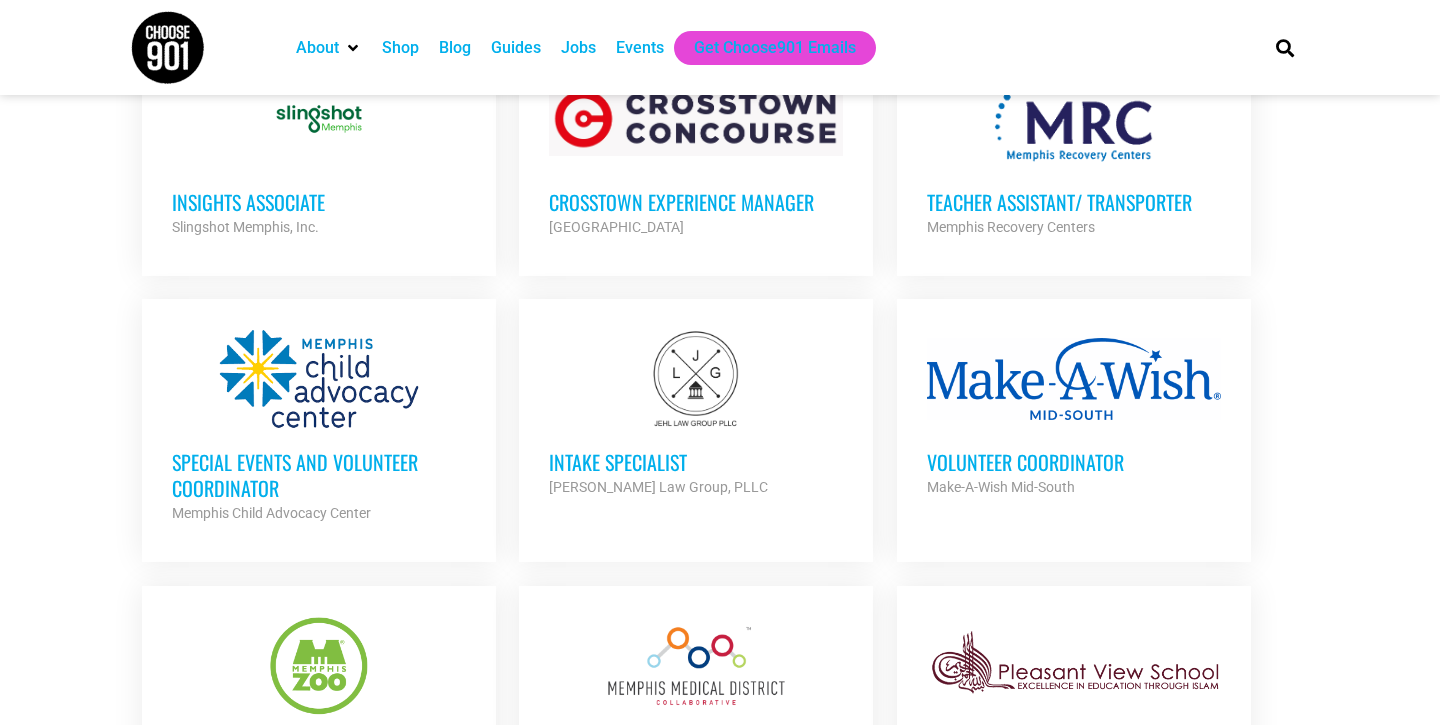 scroll, scrollTop: 4525, scrollLeft: 0, axis: vertical 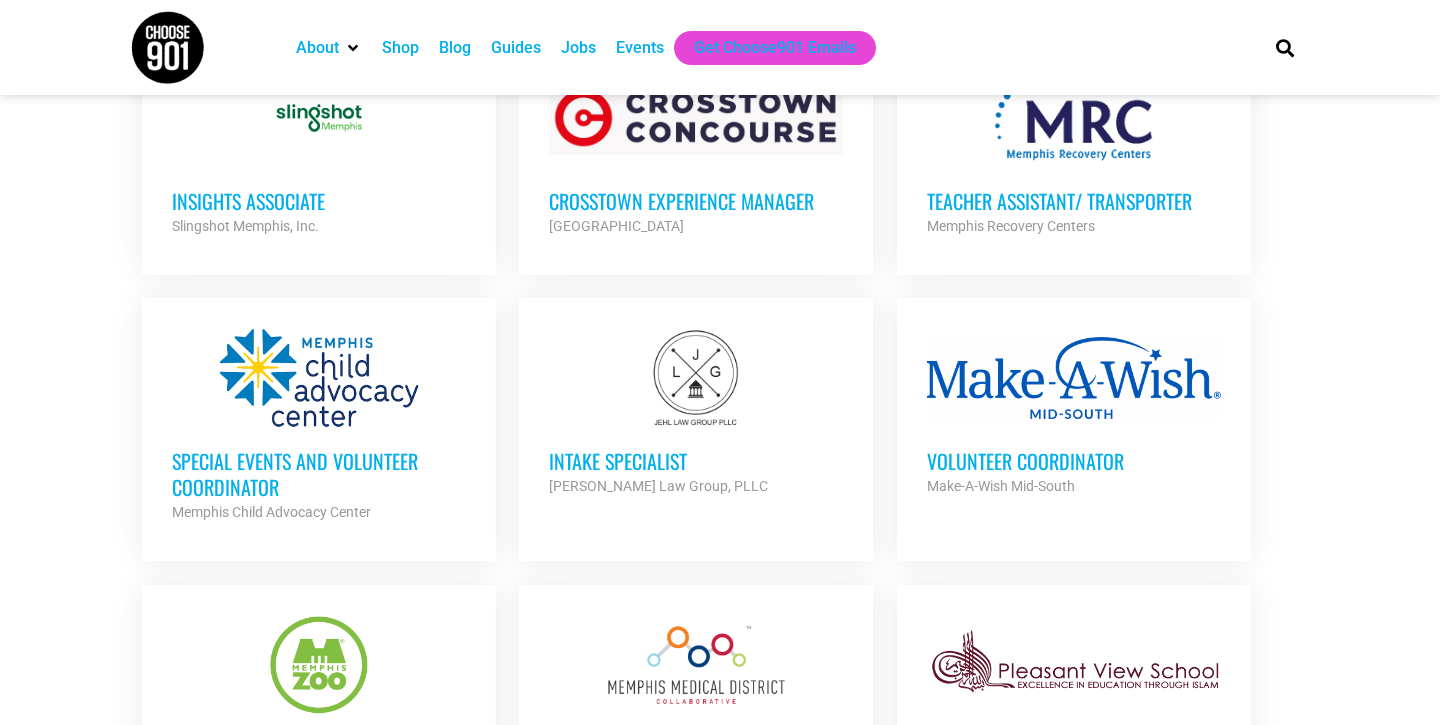 click on "Volunteer Coordinator" at bounding box center (1074, 461) 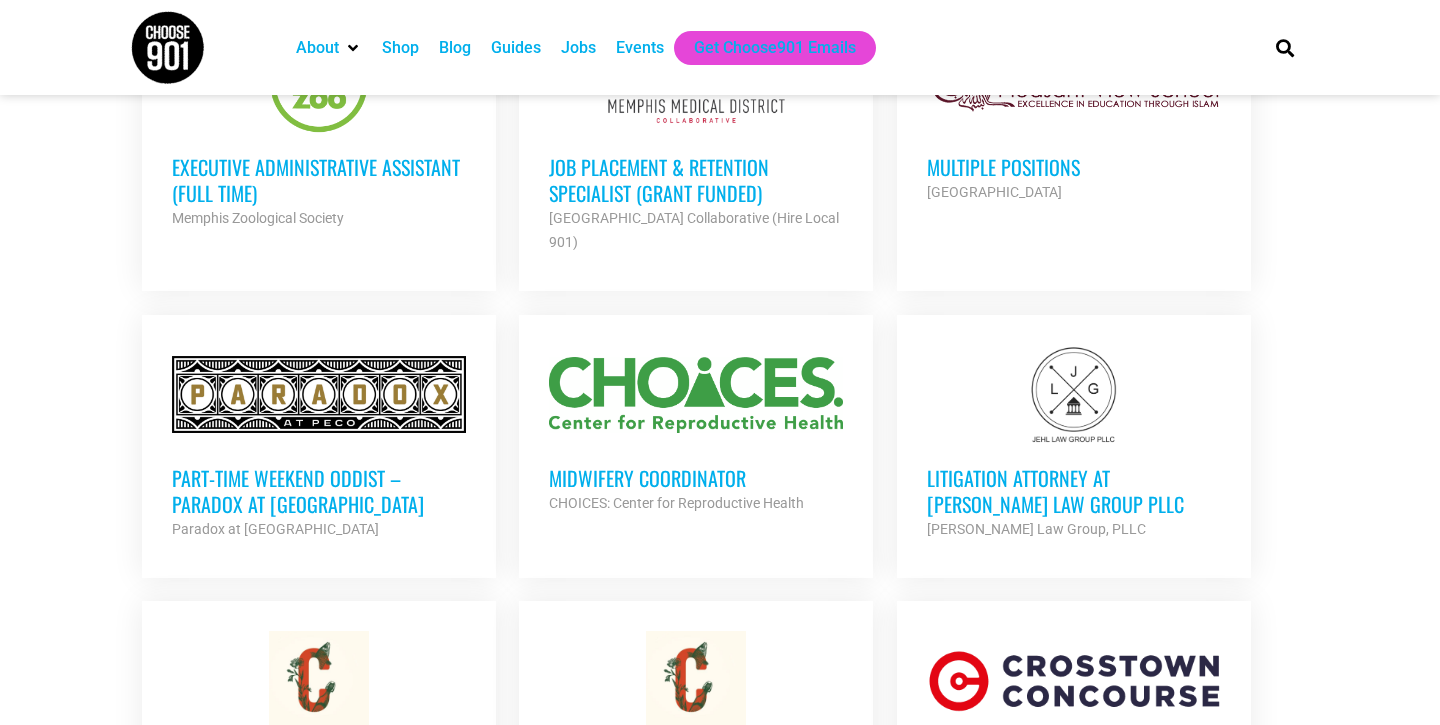 scroll, scrollTop: 5109, scrollLeft: 0, axis: vertical 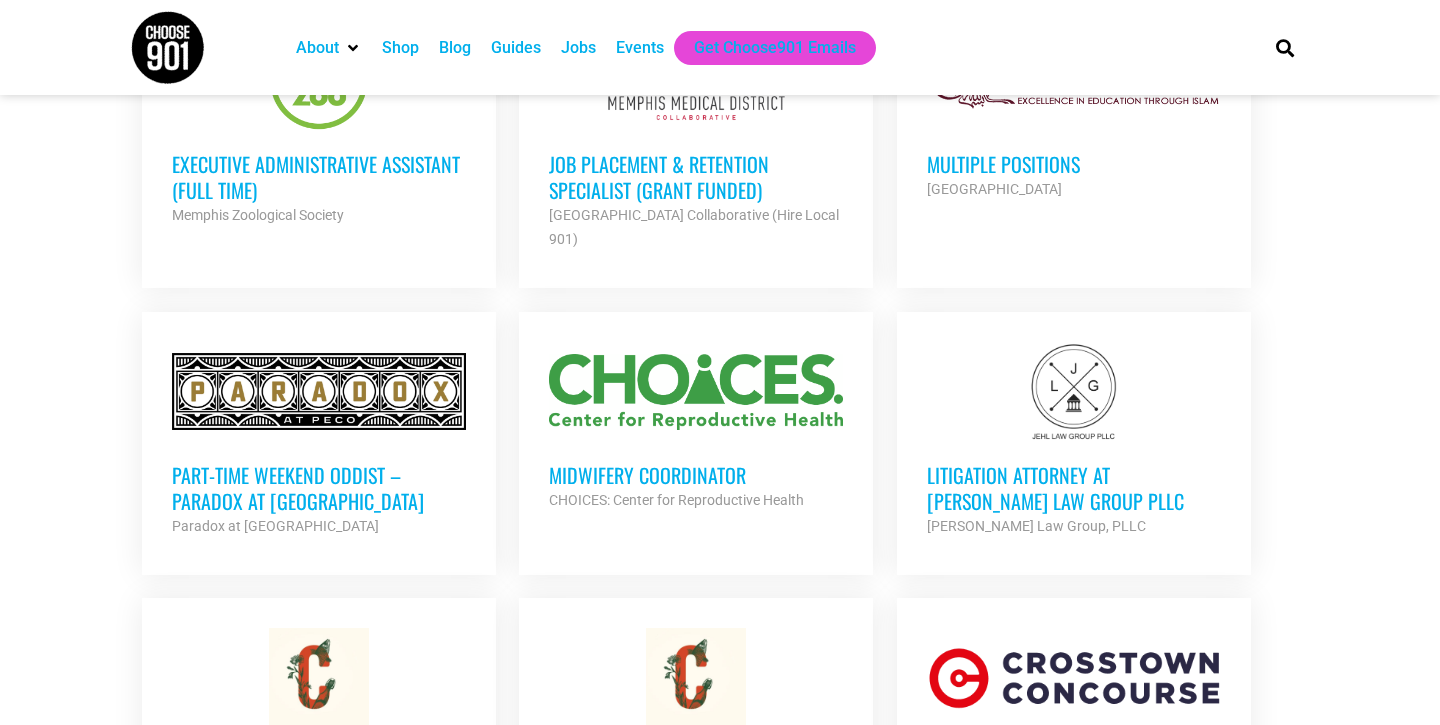 click on "Part-Time Weekend Oddist – Paradox at [GEOGRAPHIC_DATA]" at bounding box center (319, 488) 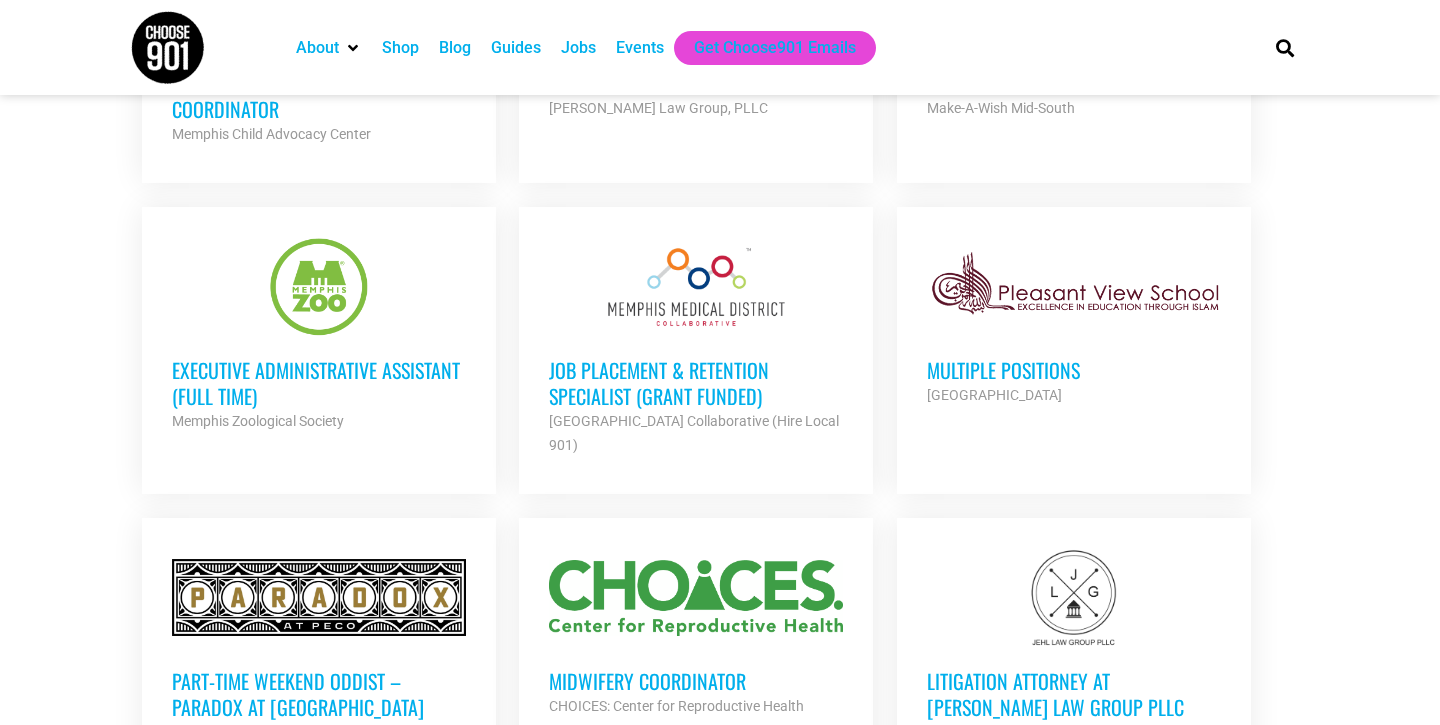 scroll, scrollTop: 4672, scrollLeft: 0, axis: vertical 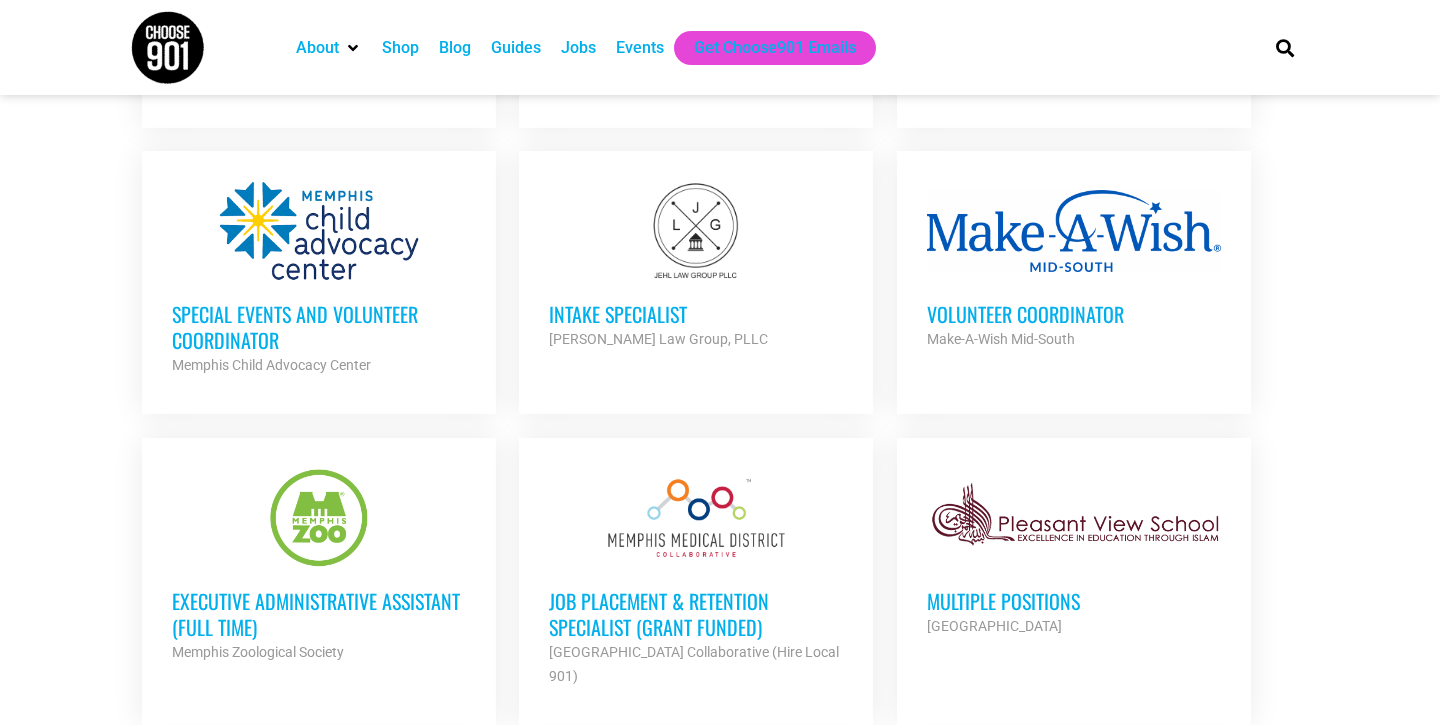 click on "Special Events and Volunteer Coordinator" at bounding box center [319, 327] 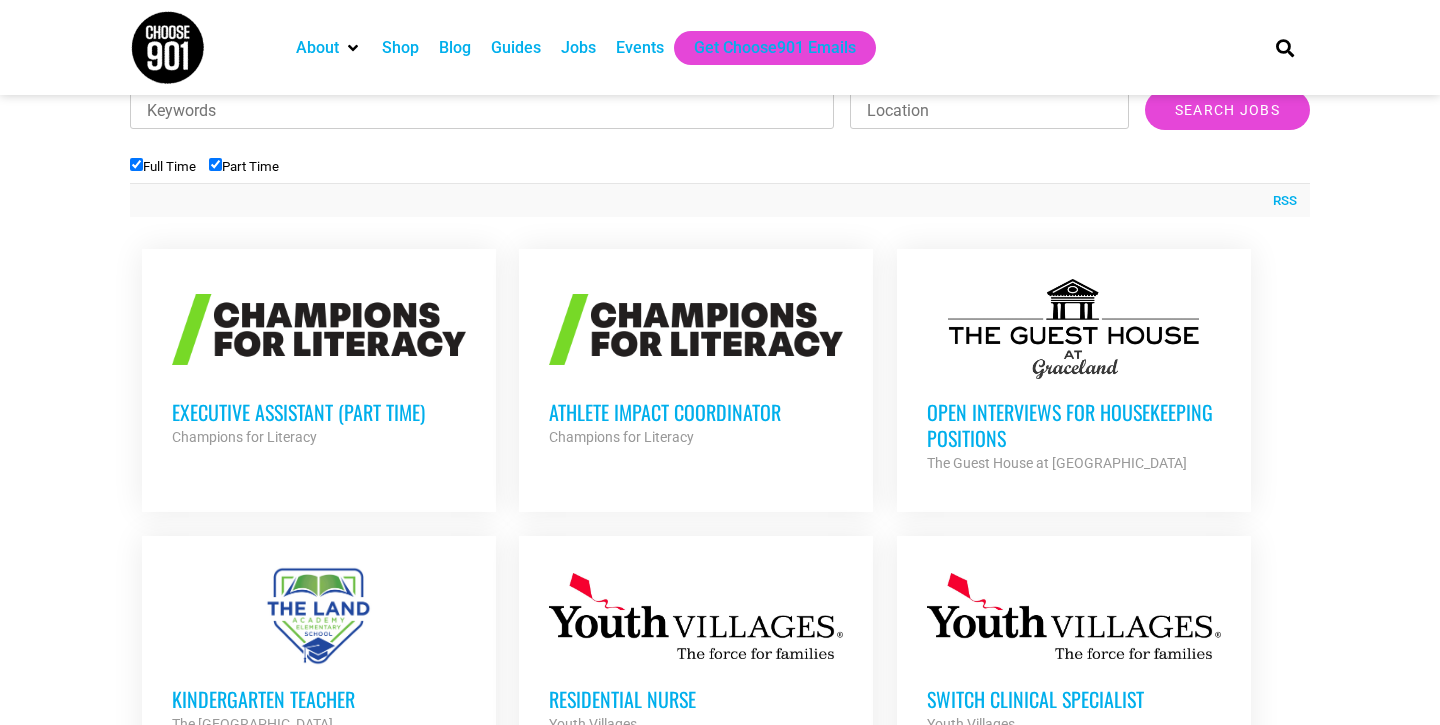 scroll, scrollTop: 669, scrollLeft: 0, axis: vertical 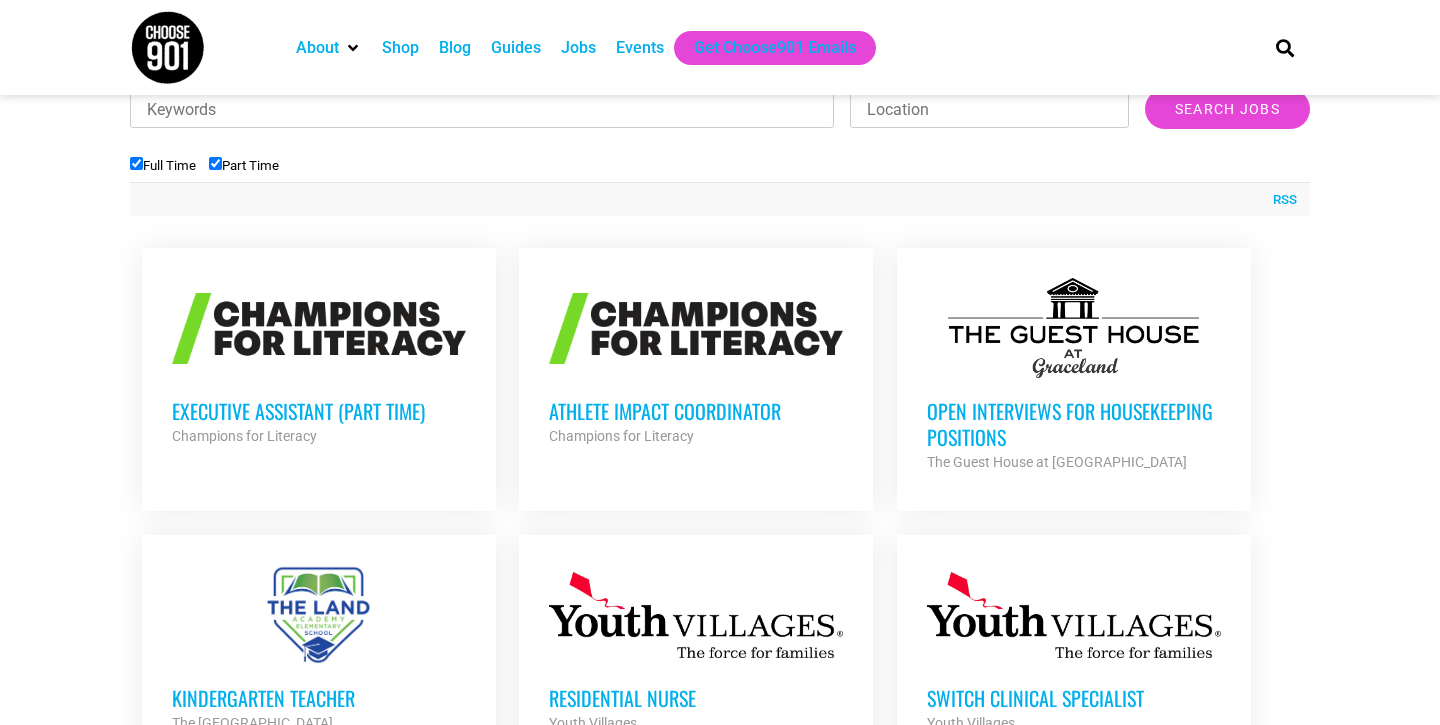 click on "Champions for Literacy" at bounding box center (319, 436) 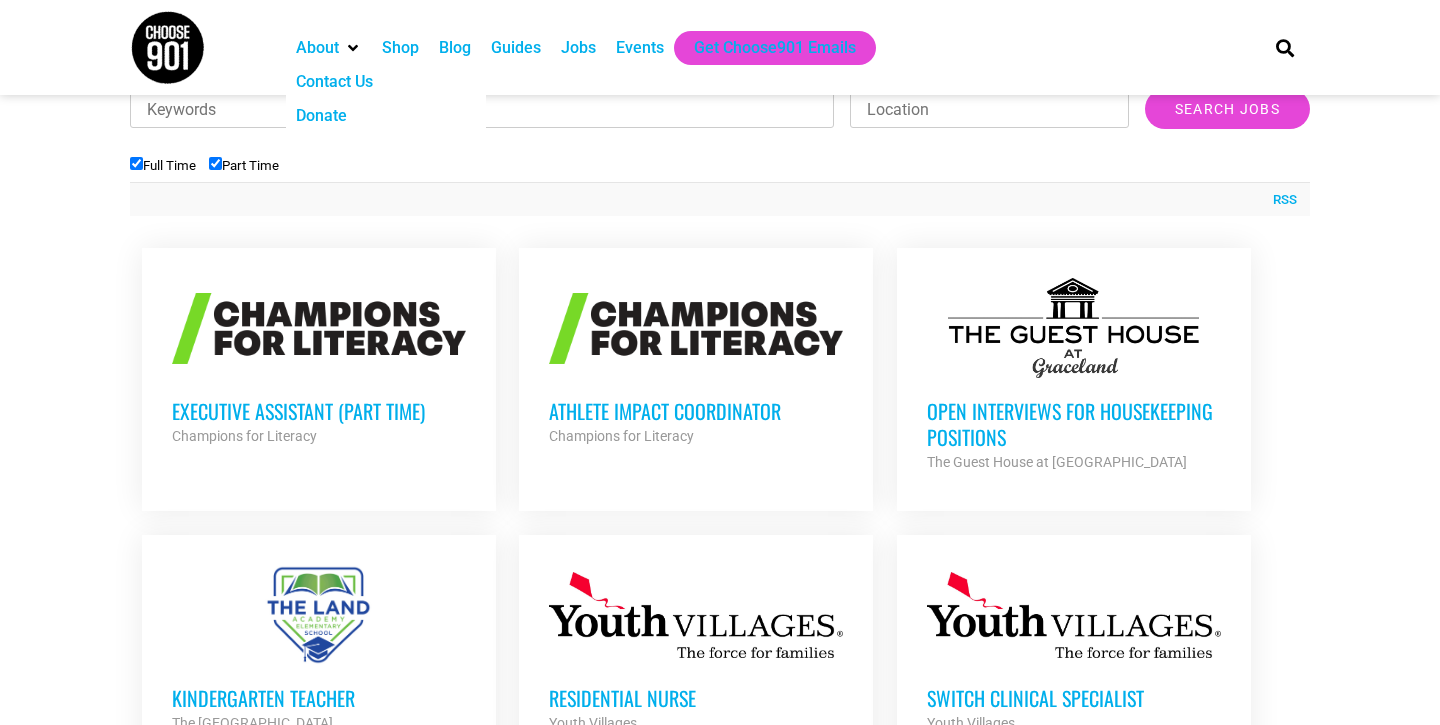 click on "Athlete Impact Coordinator" at bounding box center [696, 411] 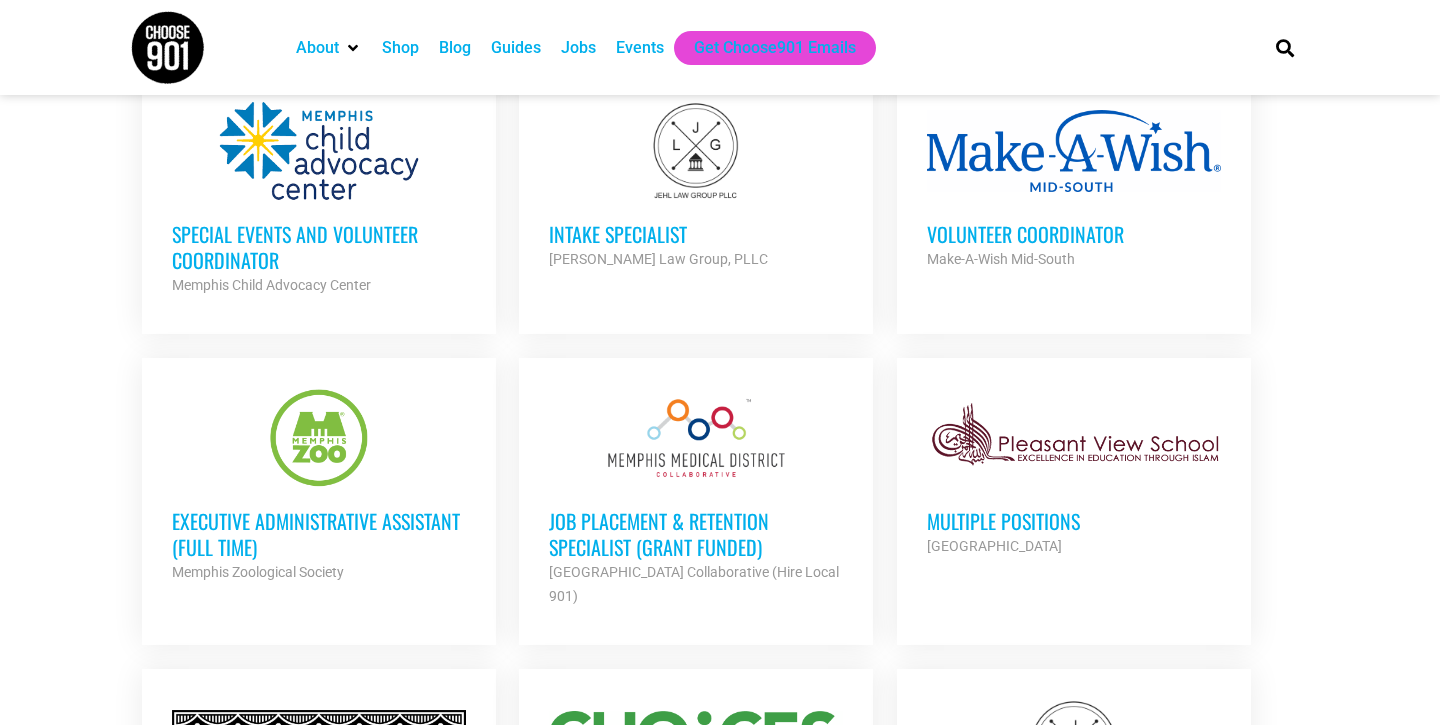 scroll, scrollTop: 4753, scrollLeft: 0, axis: vertical 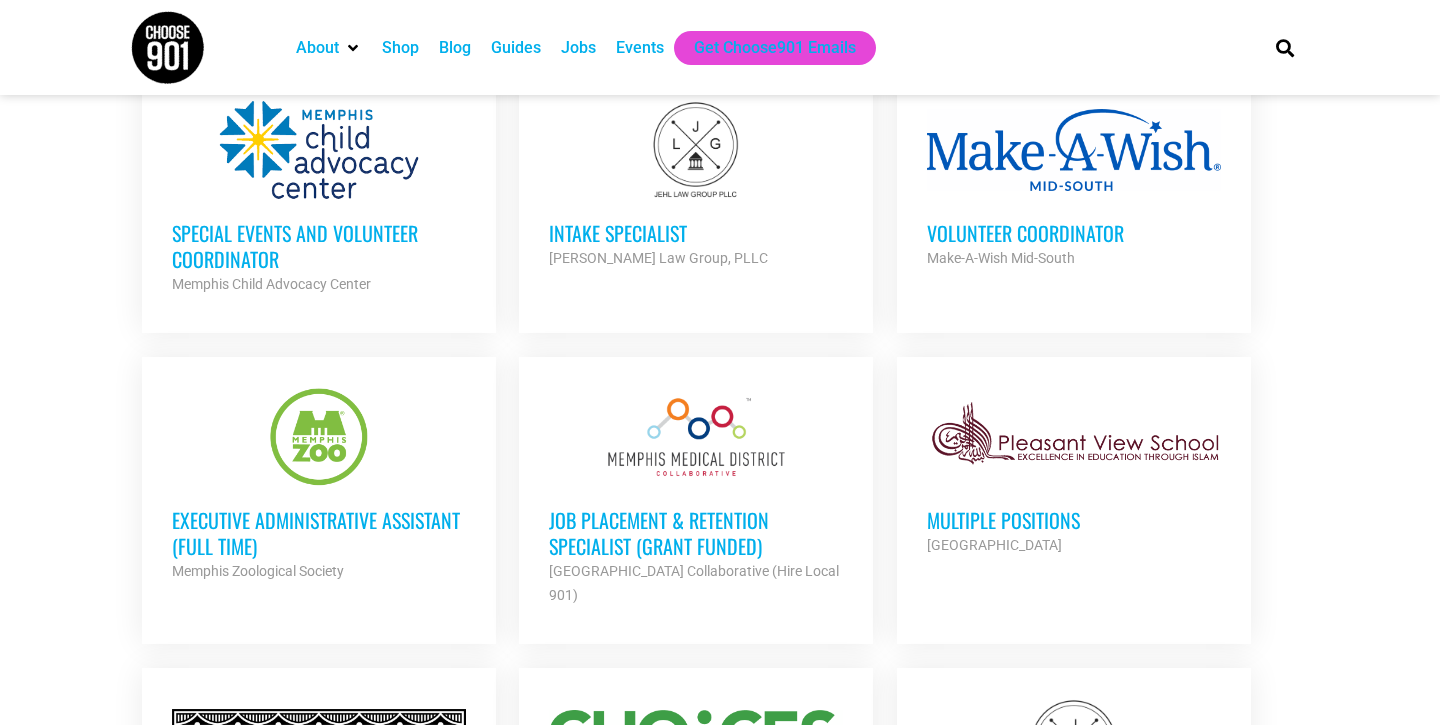 click at bounding box center (1074, 437) 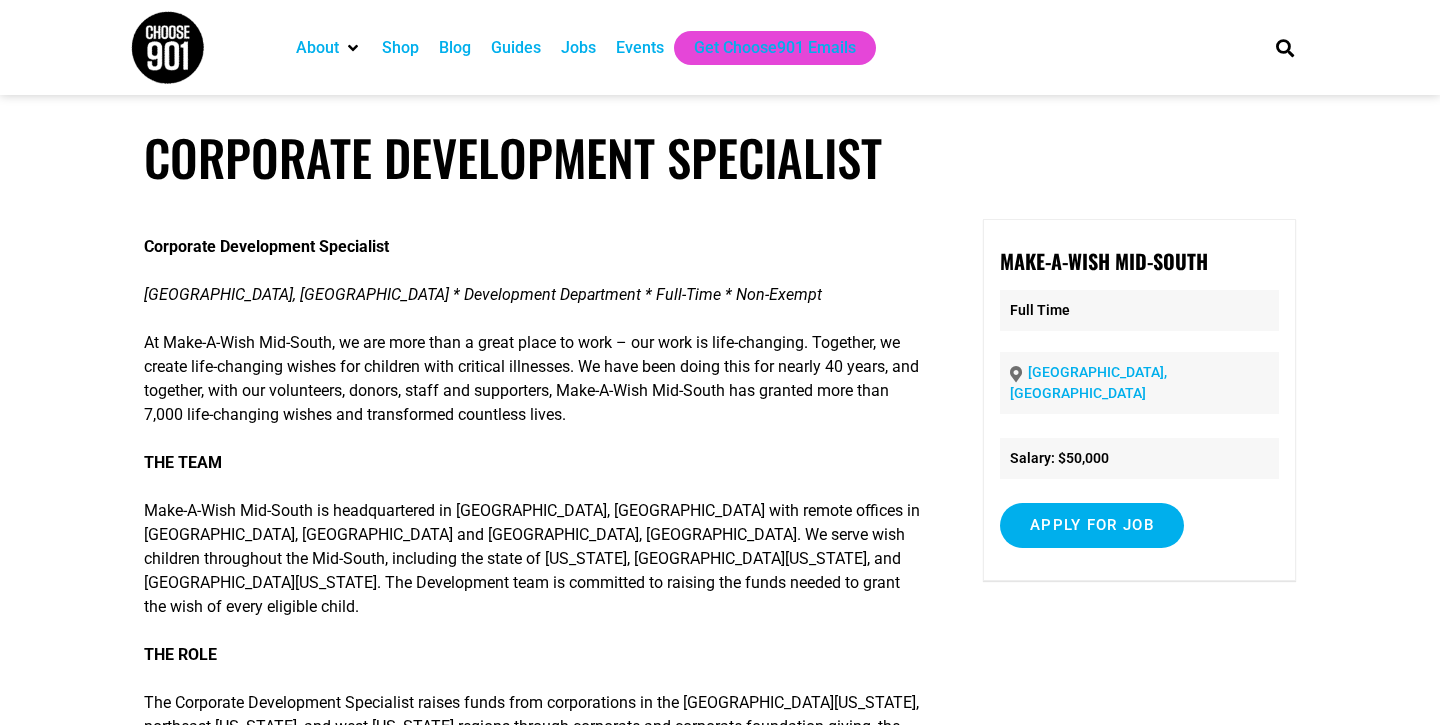 scroll, scrollTop: 0, scrollLeft: 0, axis: both 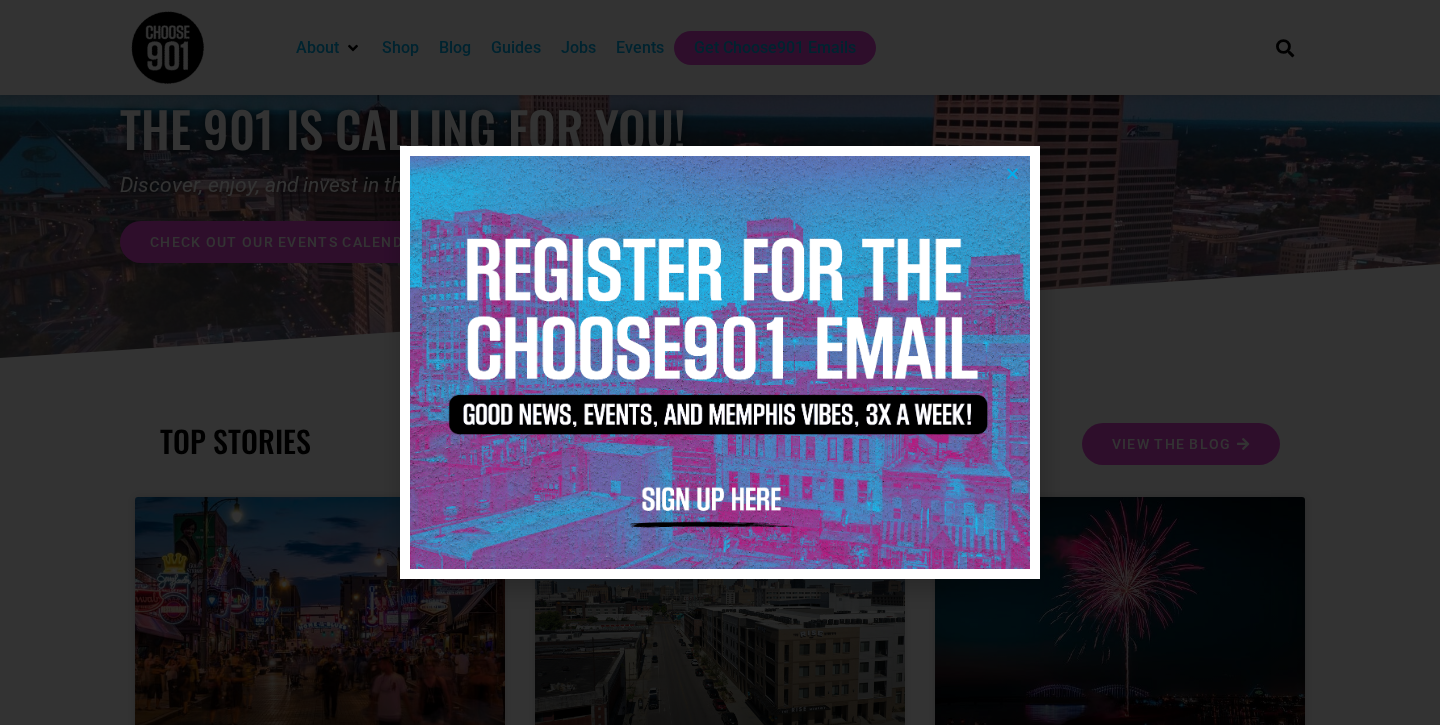 click at bounding box center [1012, 173] 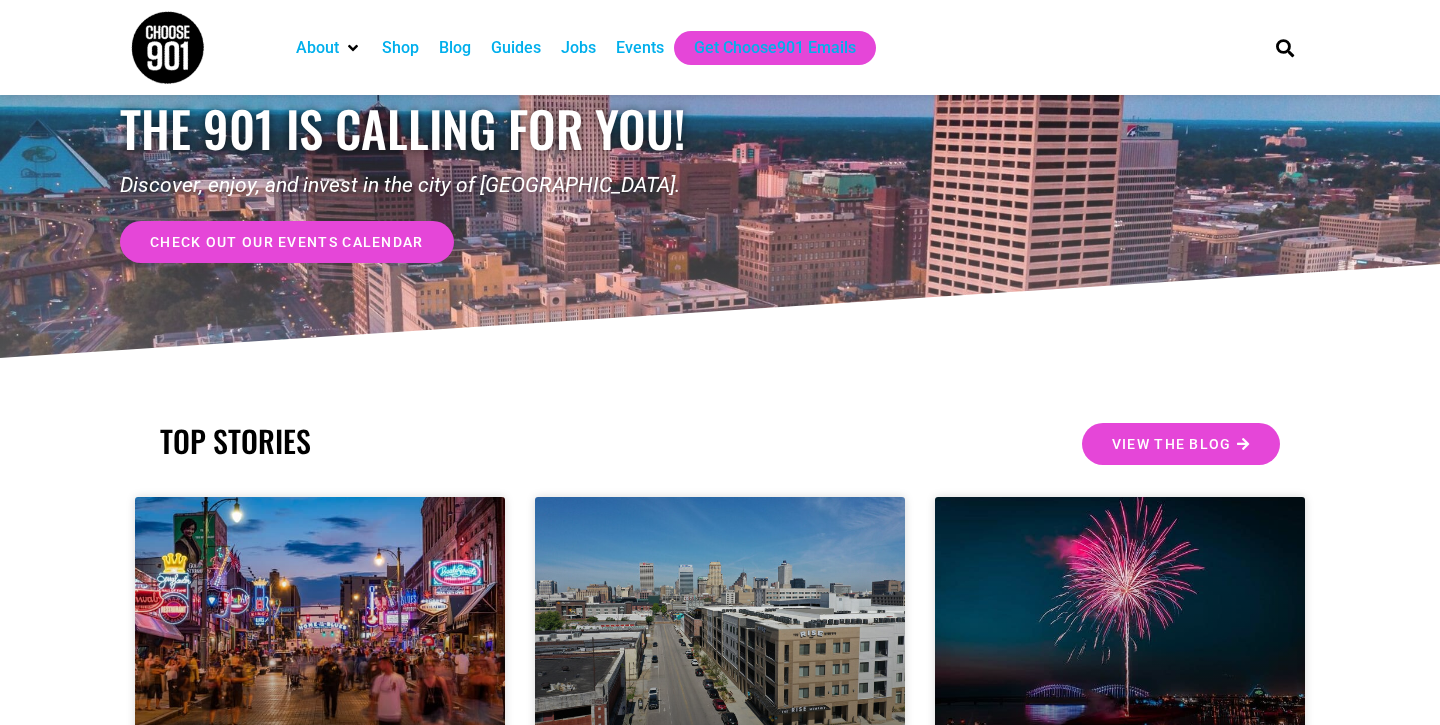 click on "Jobs" at bounding box center [578, 48] 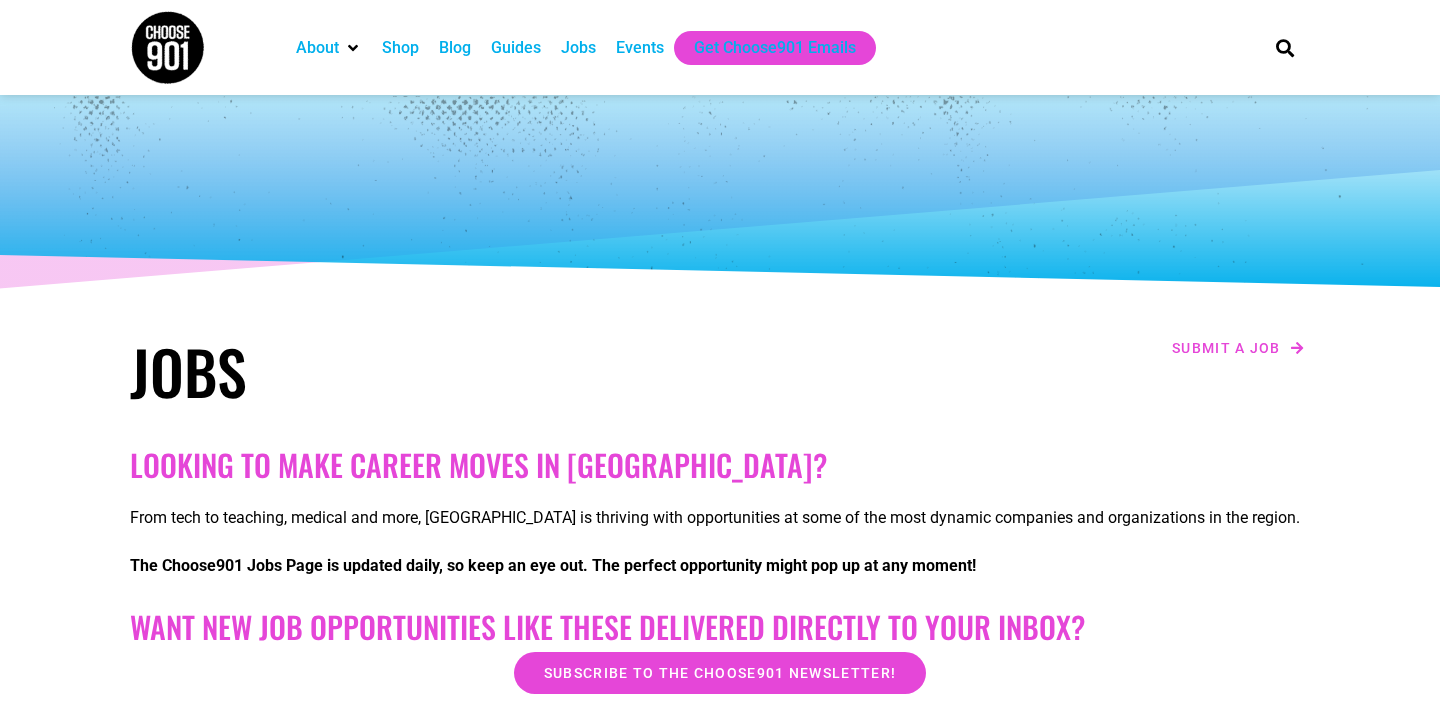 scroll, scrollTop: 0, scrollLeft: 0, axis: both 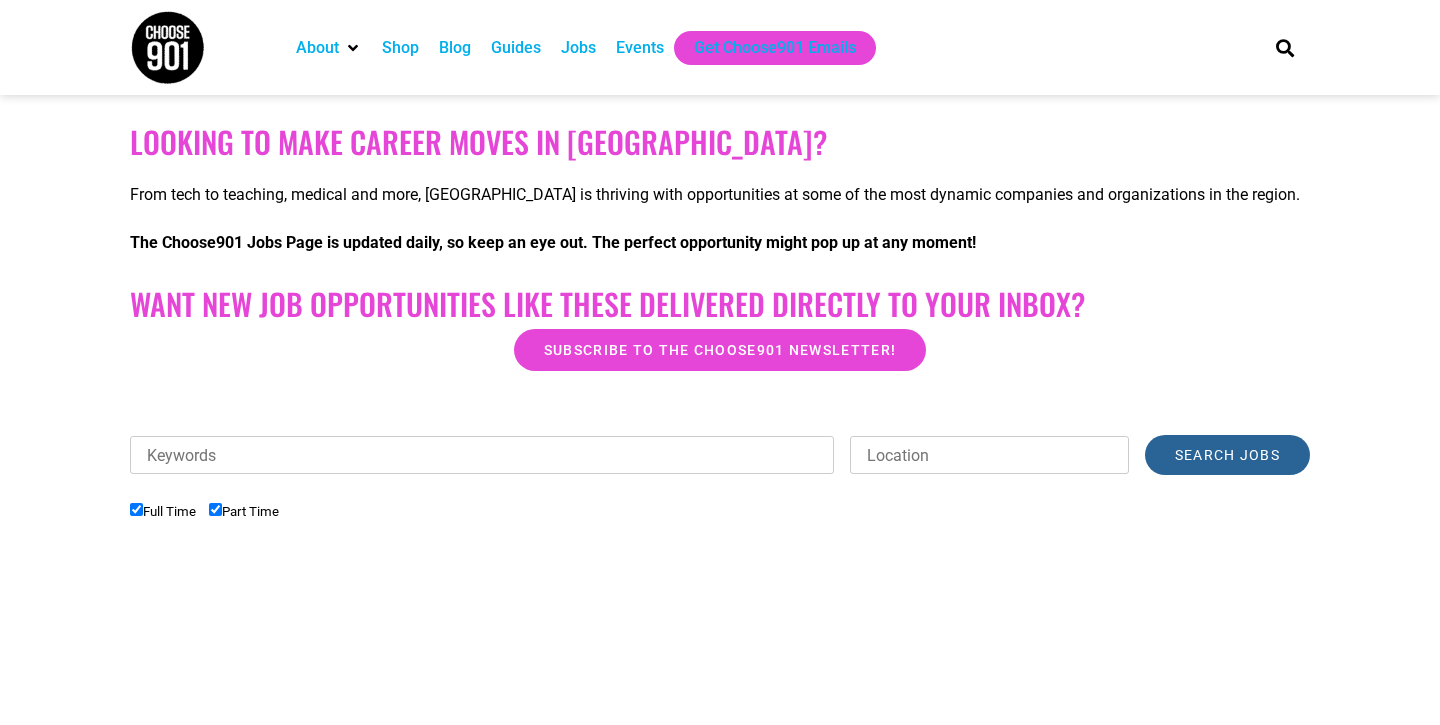 click on "Search Jobs" at bounding box center [1227, 455] 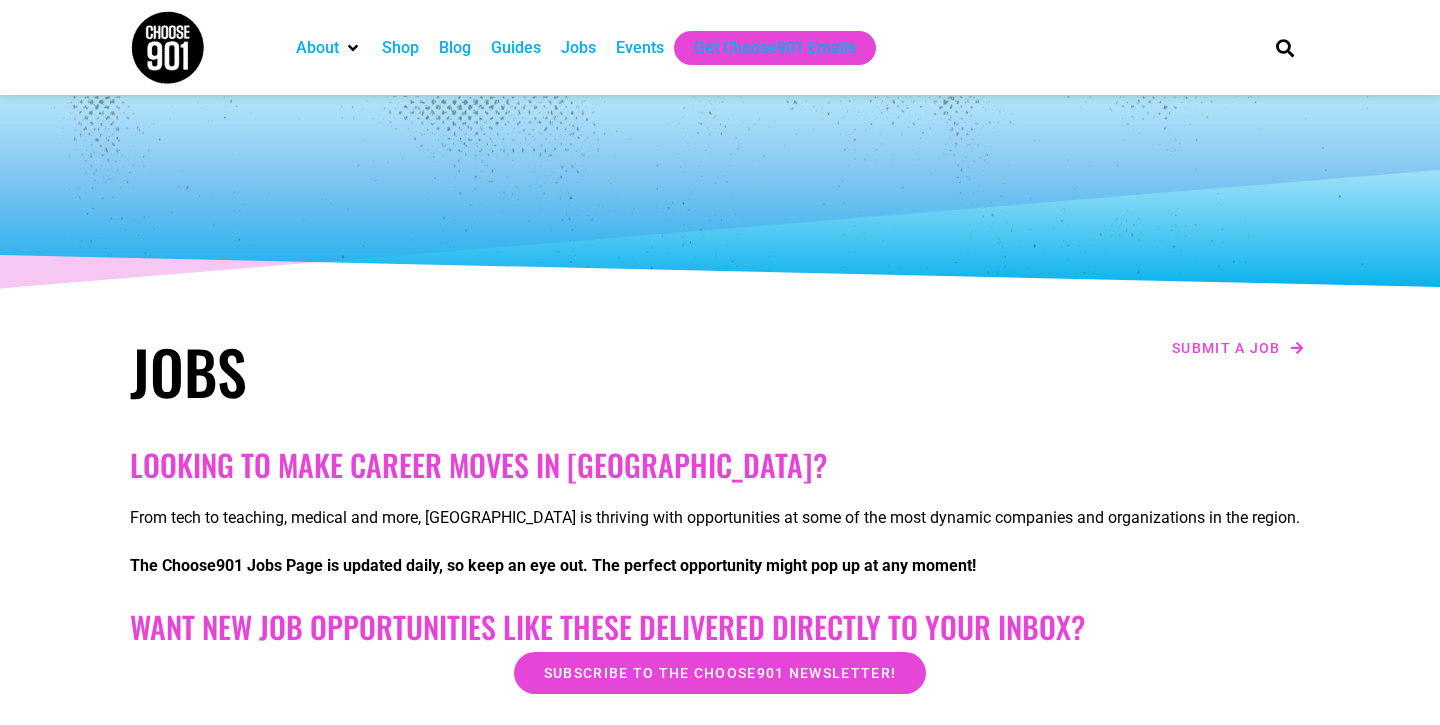scroll, scrollTop: 0, scrollLeft: 0, axis: both 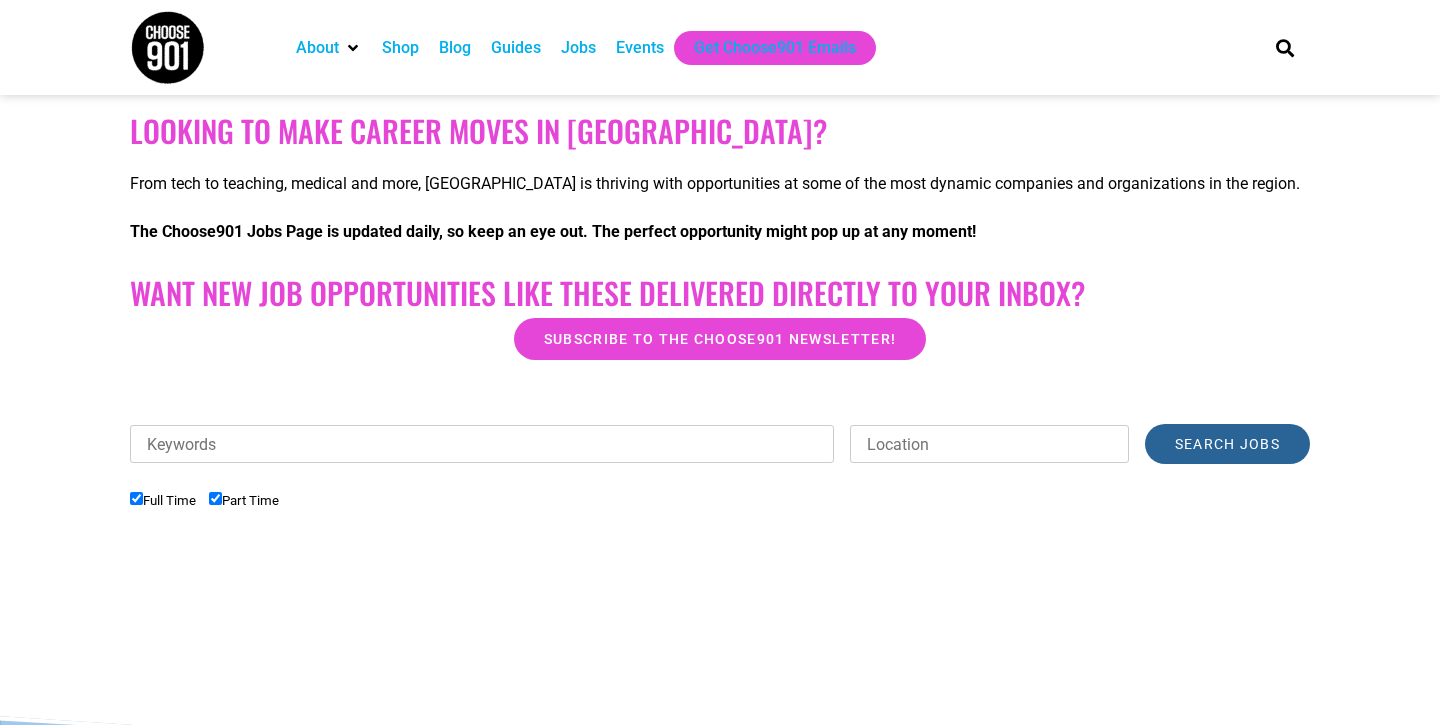 click on "Search Jobs" at bounding box center [1227, 444] 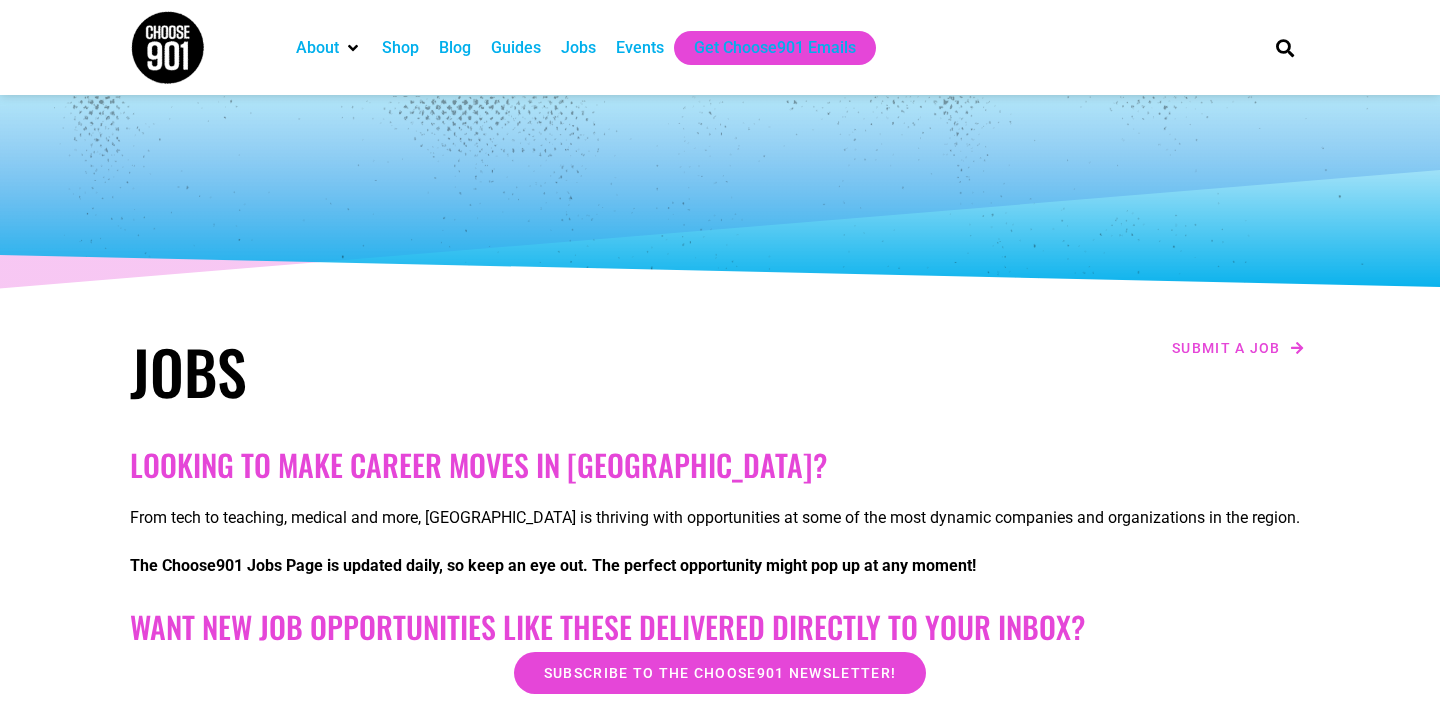 scroll, scrollTop: 0, scrollLeft: 0, axis: both 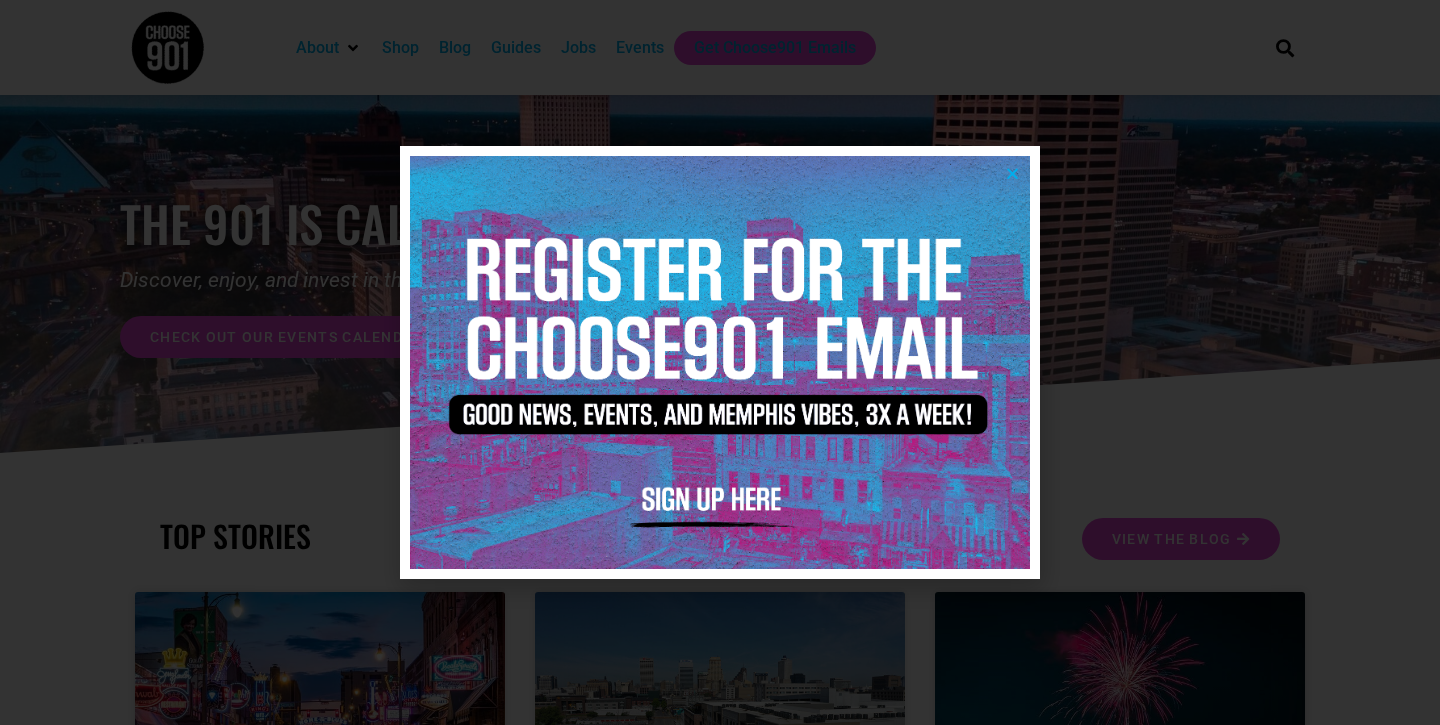 click at bounding box center (1012, 173) 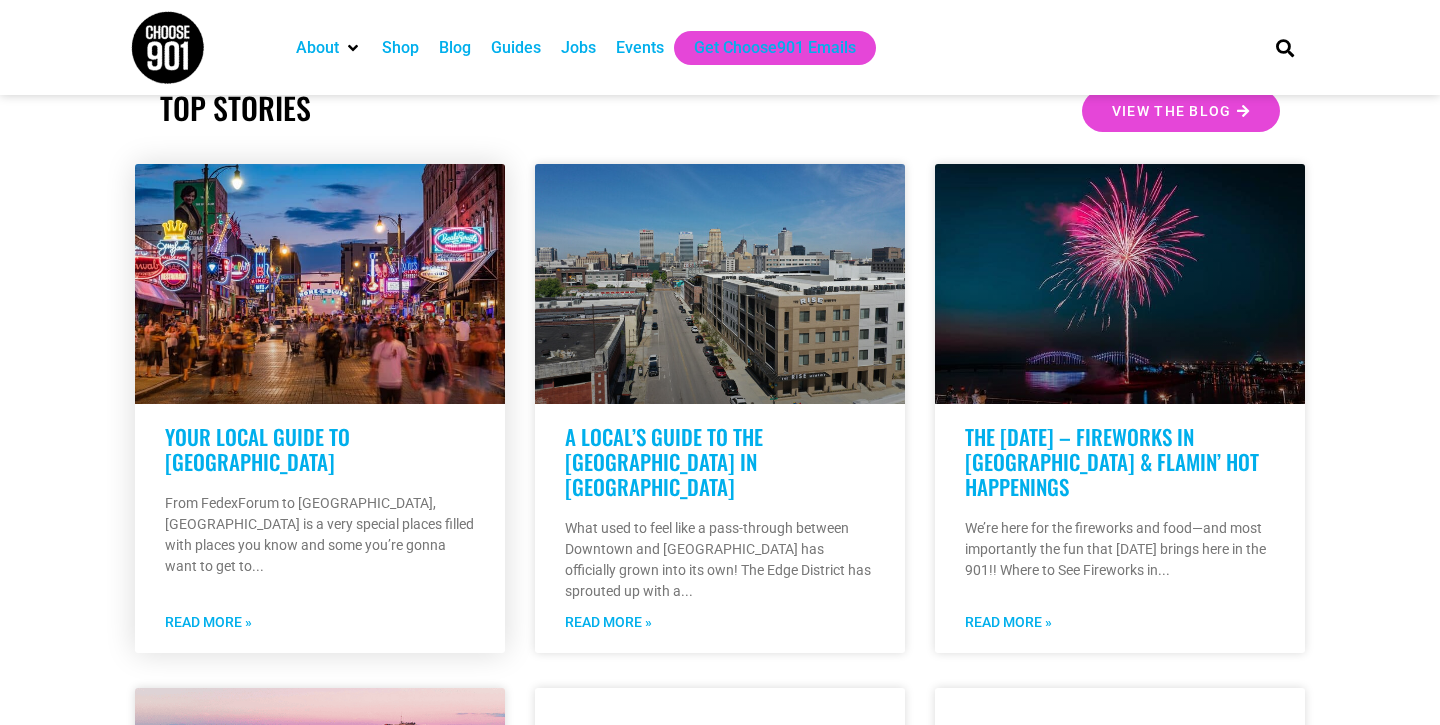 scroll, scrollTop: 411, scrollLeft: 0, axis: vertical 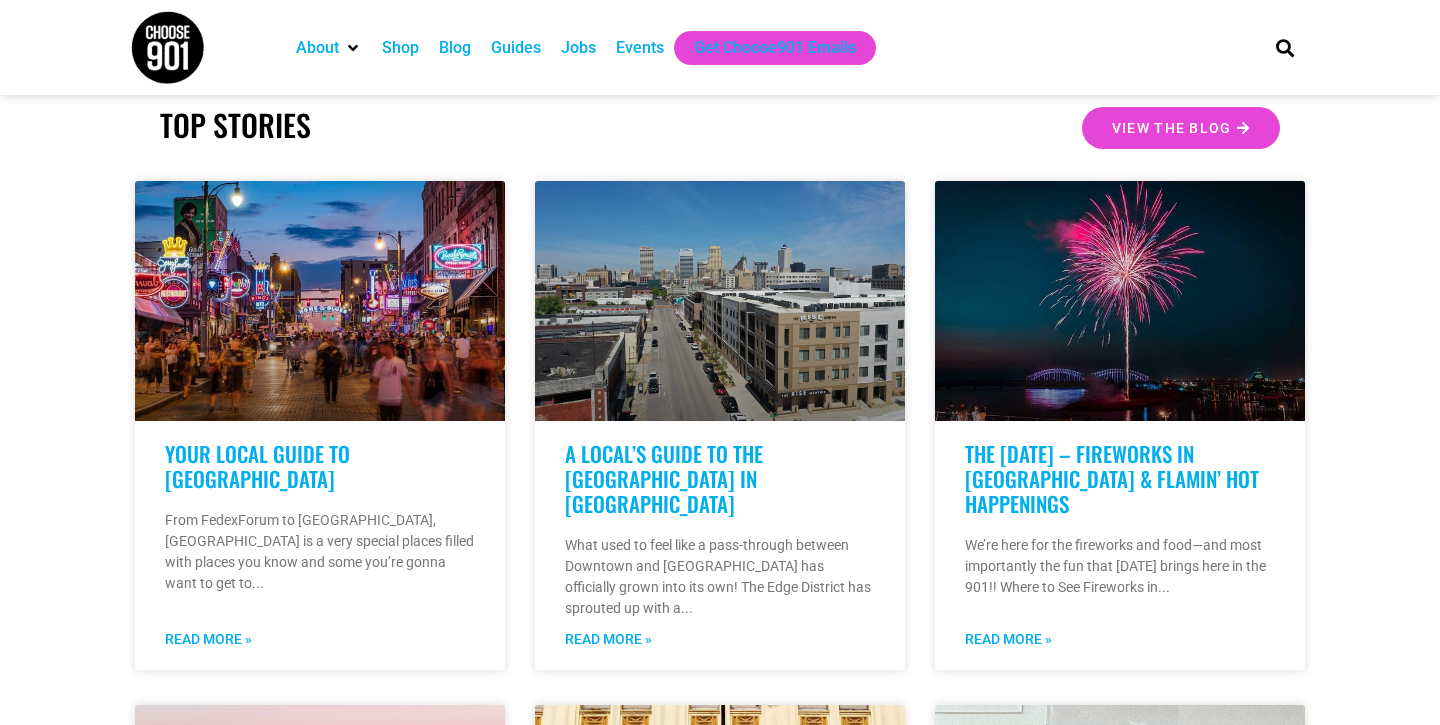 click on "Jobs" at bounding box center [578, 48] 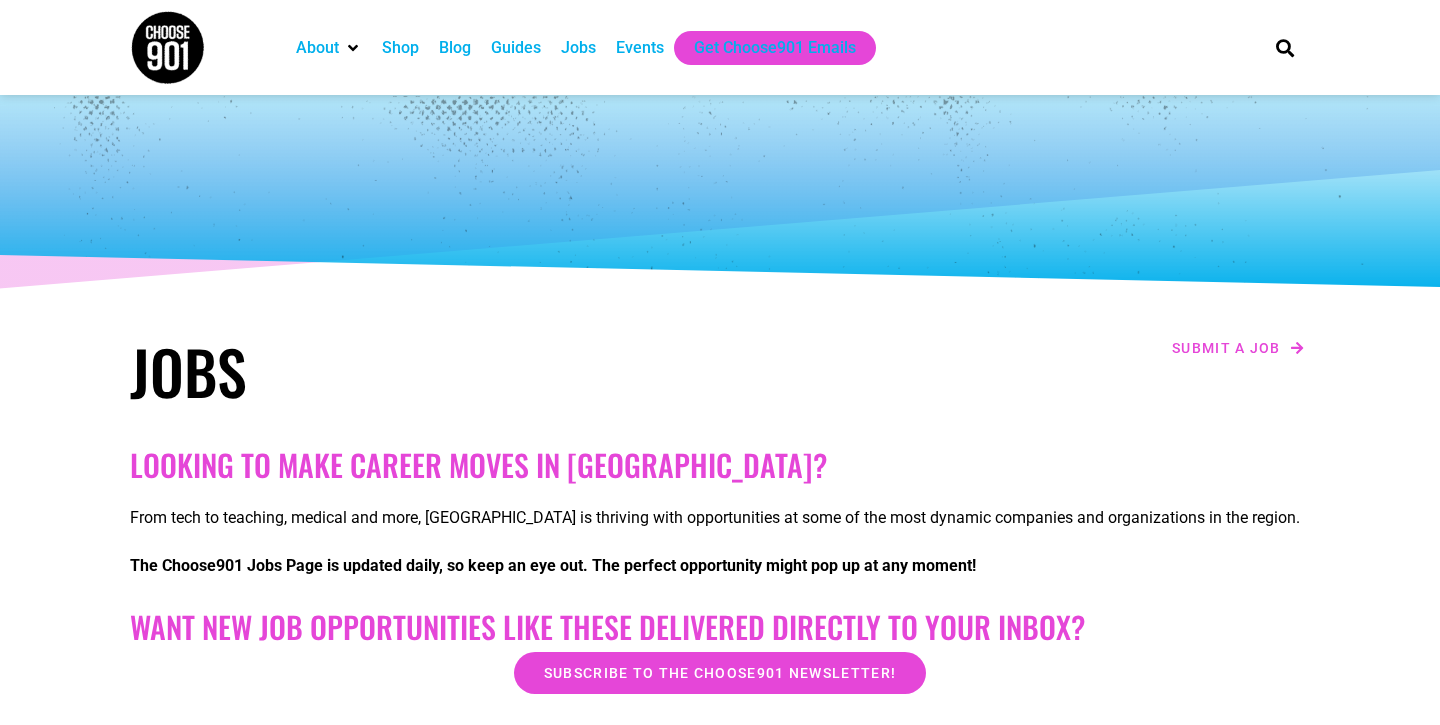scroll, scrollTop: 0, scrollLeft: 0, axis: both 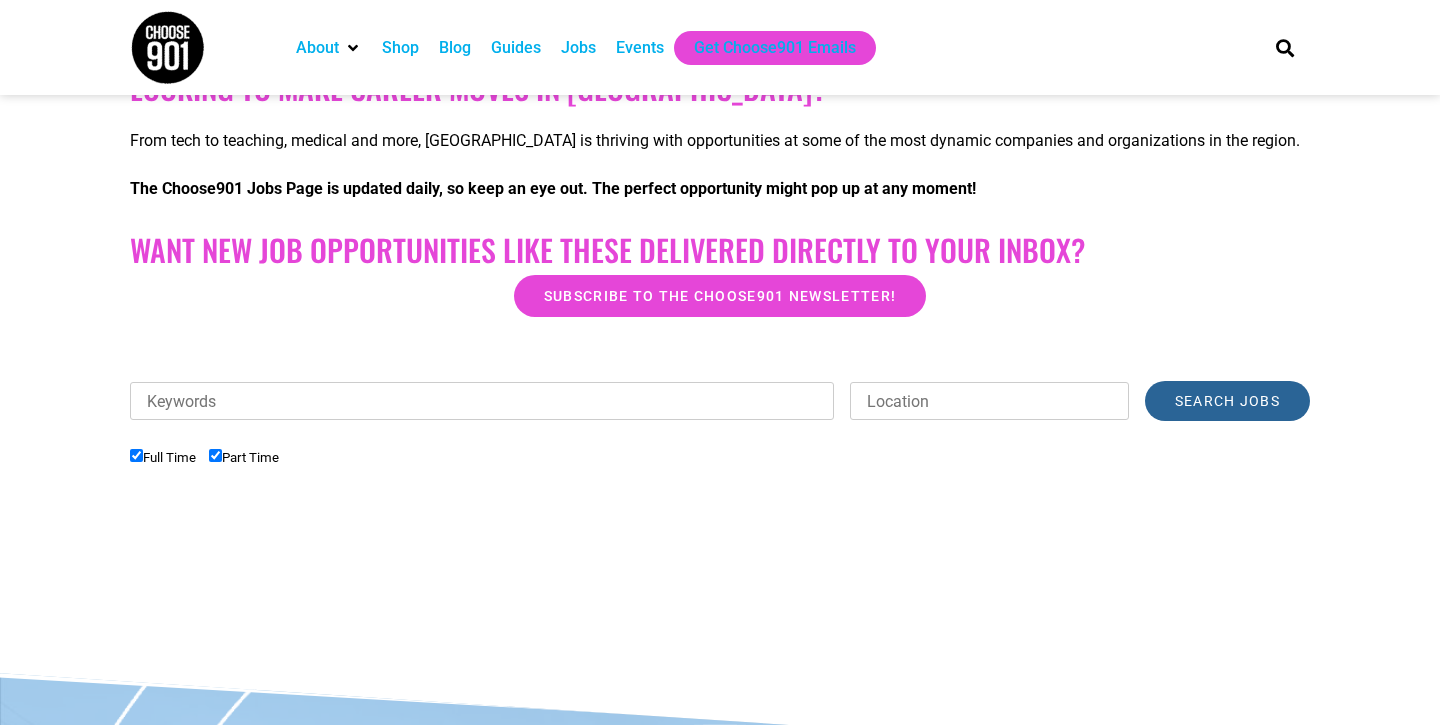 click on "Search Jobs" at bounding box center [1227, 401] 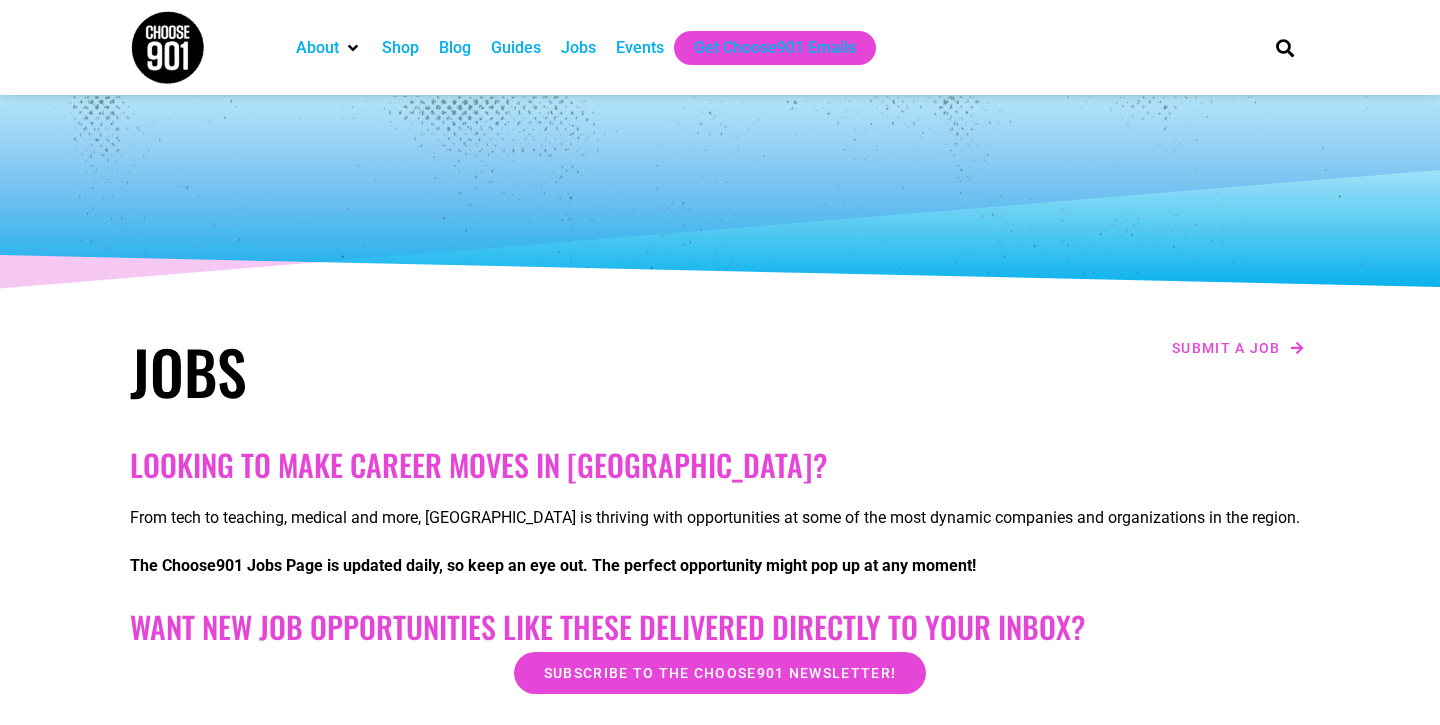 scroll, scrollTop: 0, scrollLeft: 0, axis: both 